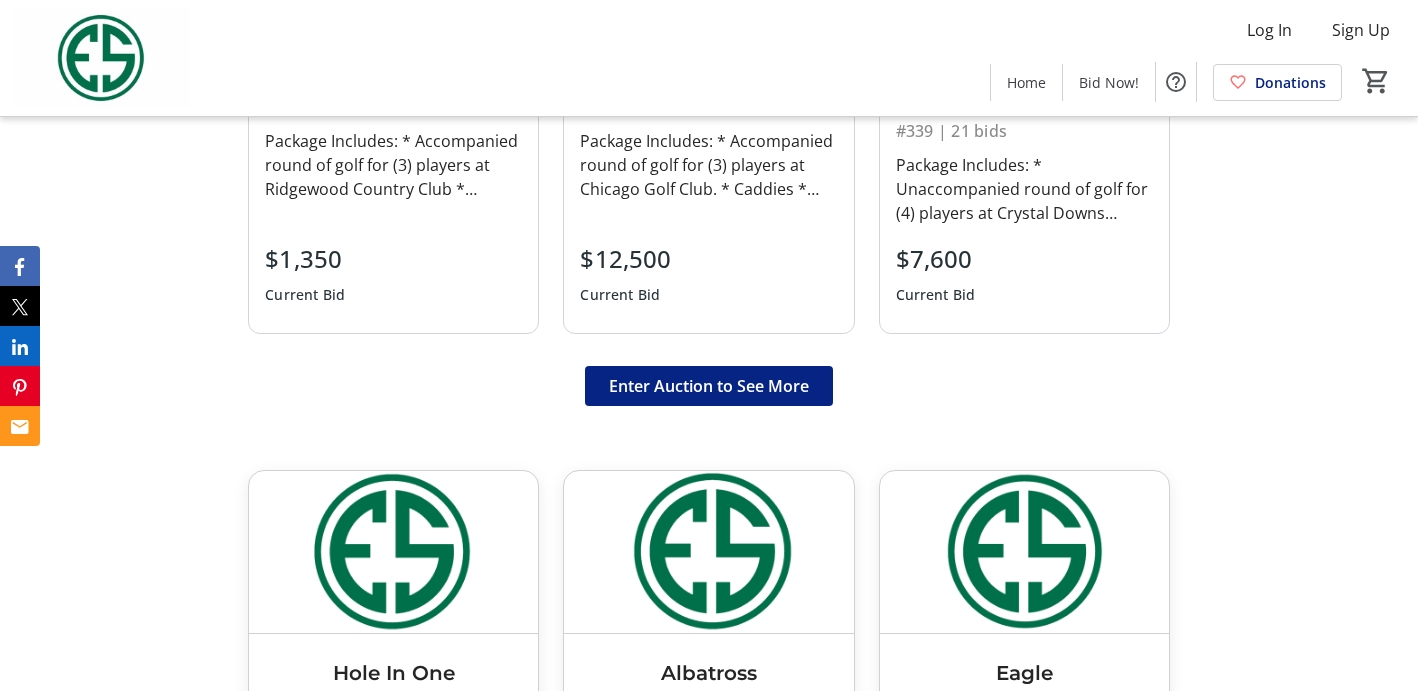 scroll, scrollTop: 1511, scrollLeft: 0, axis: vertical 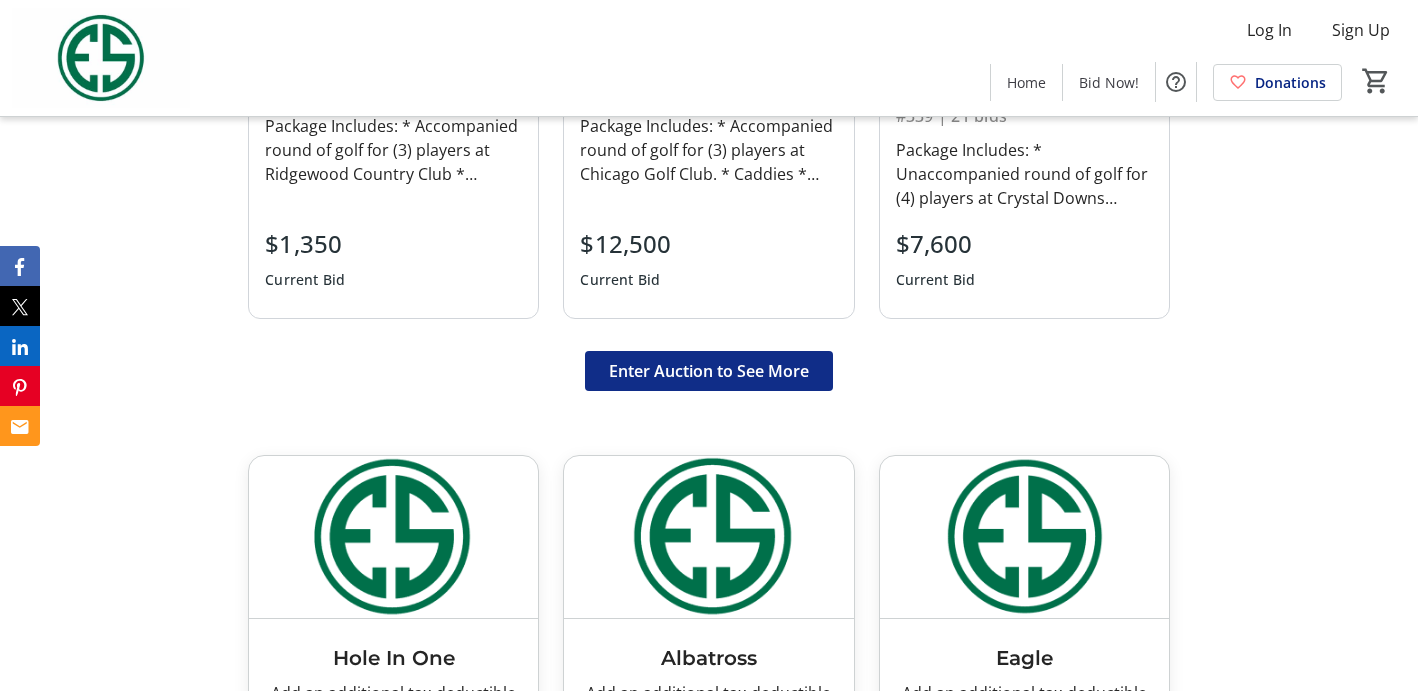 click on "Enter Auction to See More" at bounding box center [709, 371] 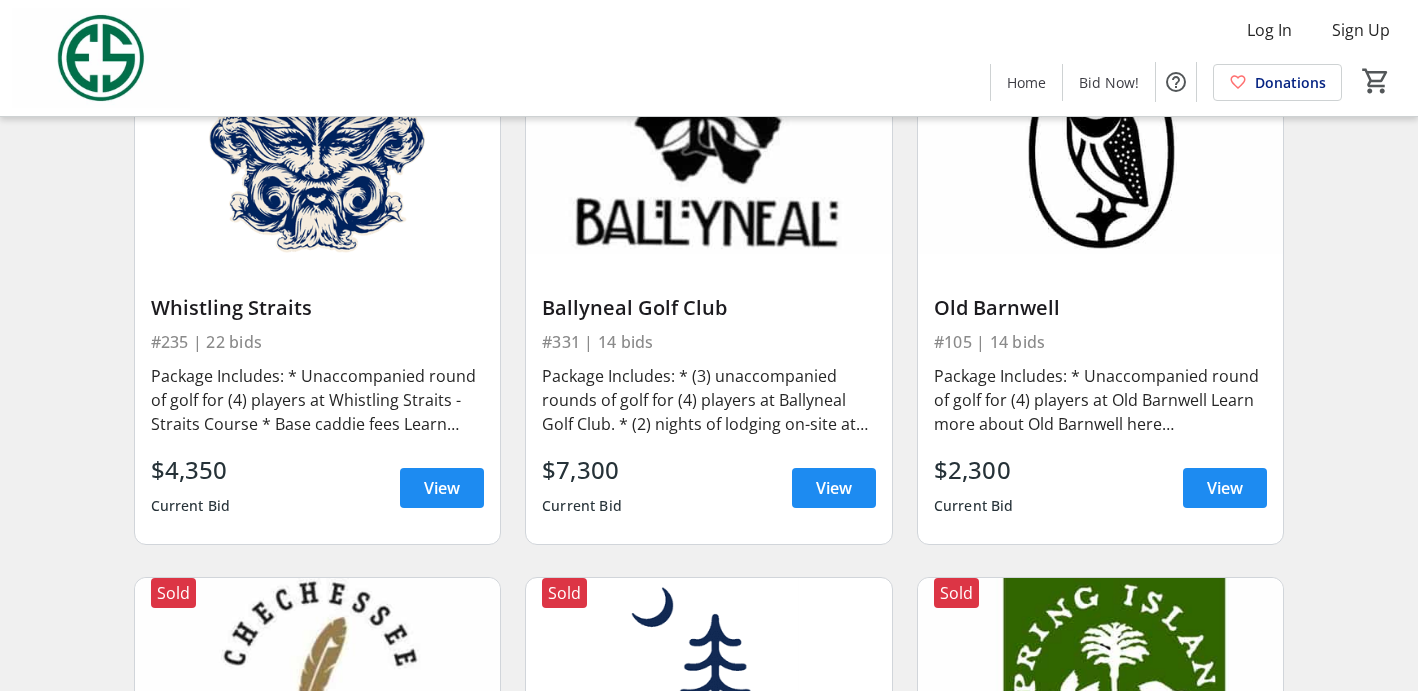 scroll, scrollTop: 1835, scrollLeft: 0, axis: vertical 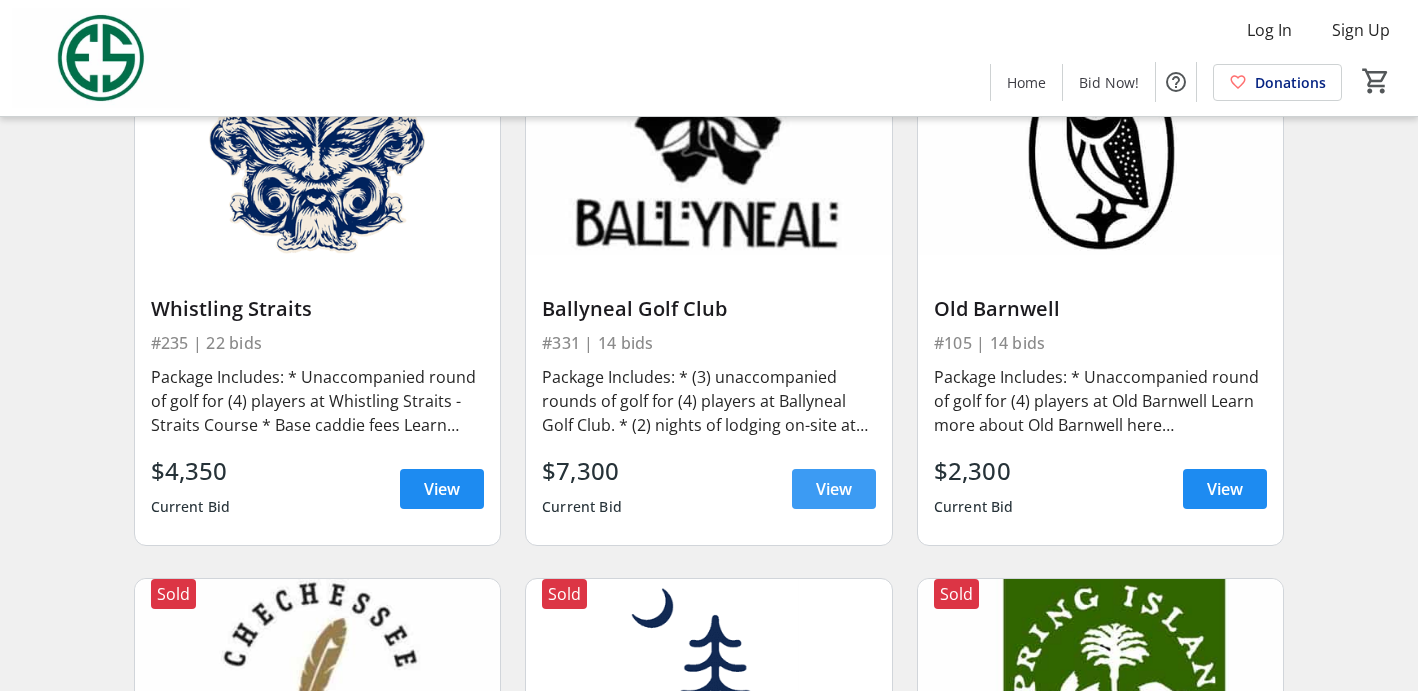 click on "View" at bounding box center [834, 489] 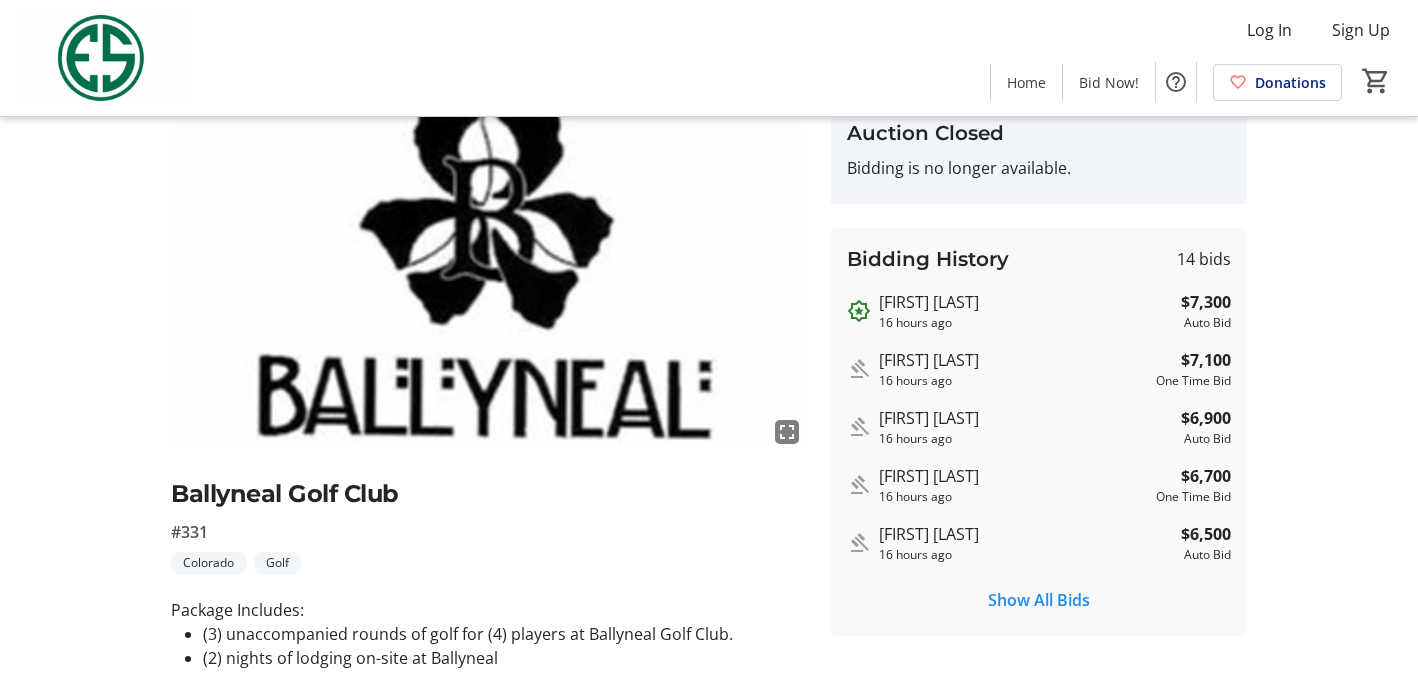 scroll, scrollTop: 94, scrollLeft: 0, axis: vertical 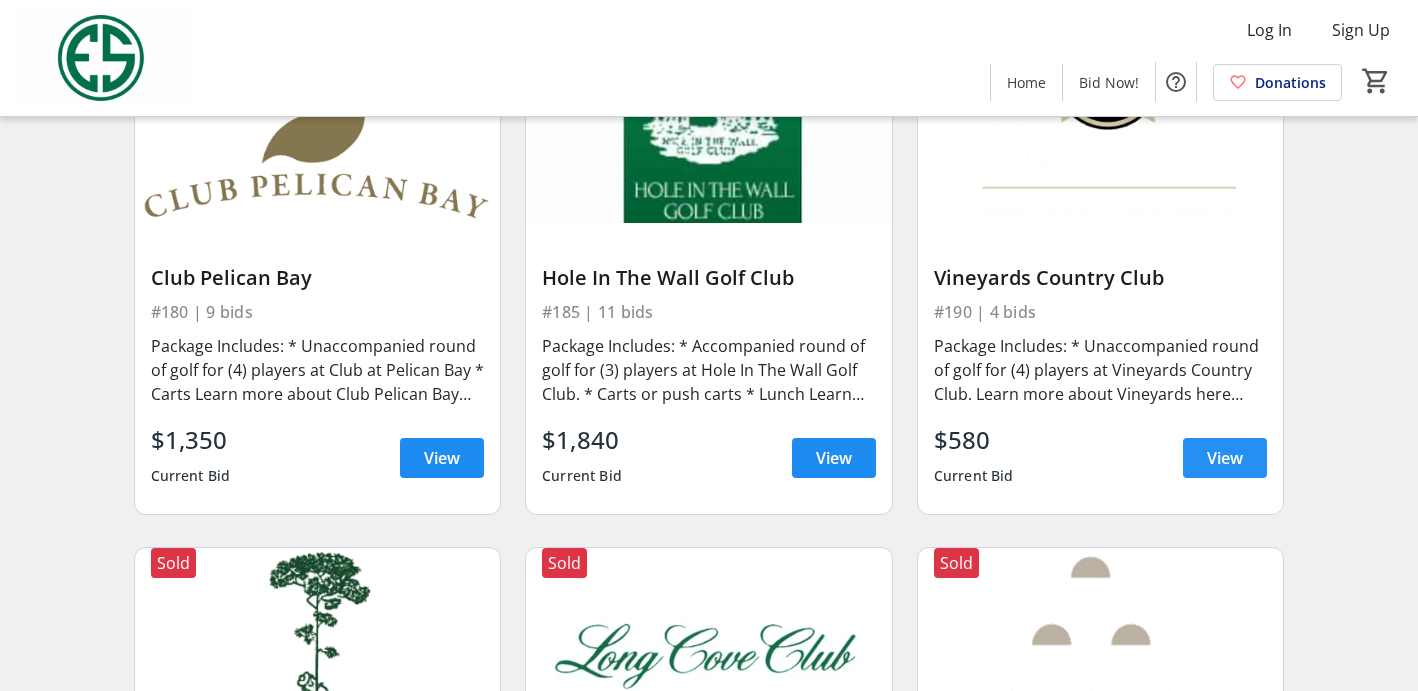 click on "View" at bounding box center (1225, 458) 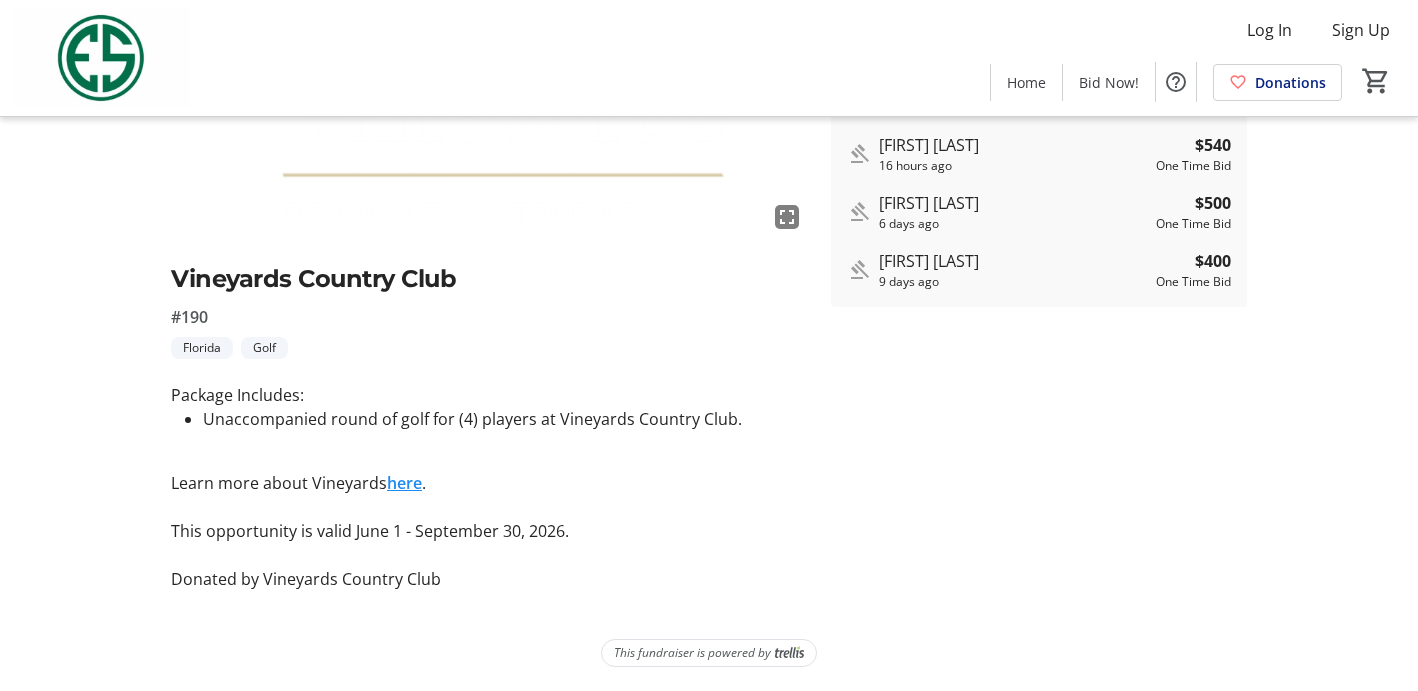 scroll, scrollTop: 310, scrollLeft: 0, axis: vertical 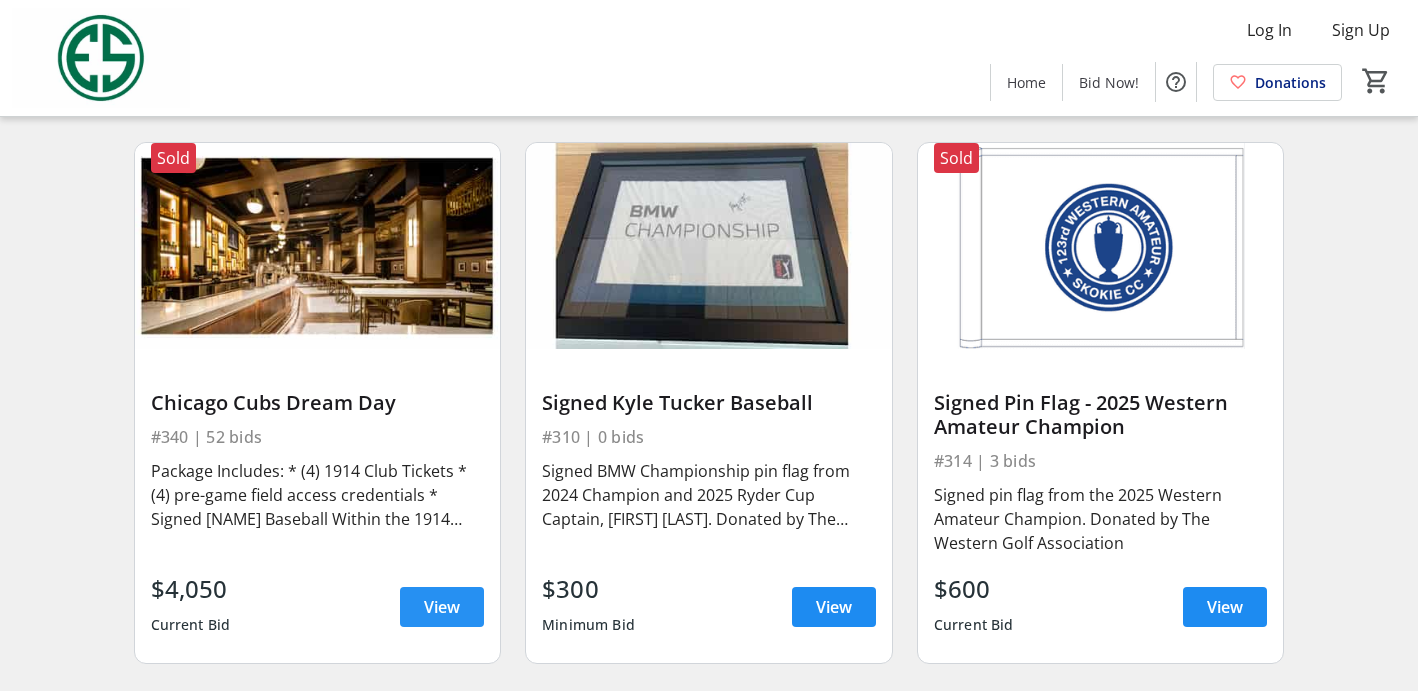 click on "View" at bounding box center [442, 607] 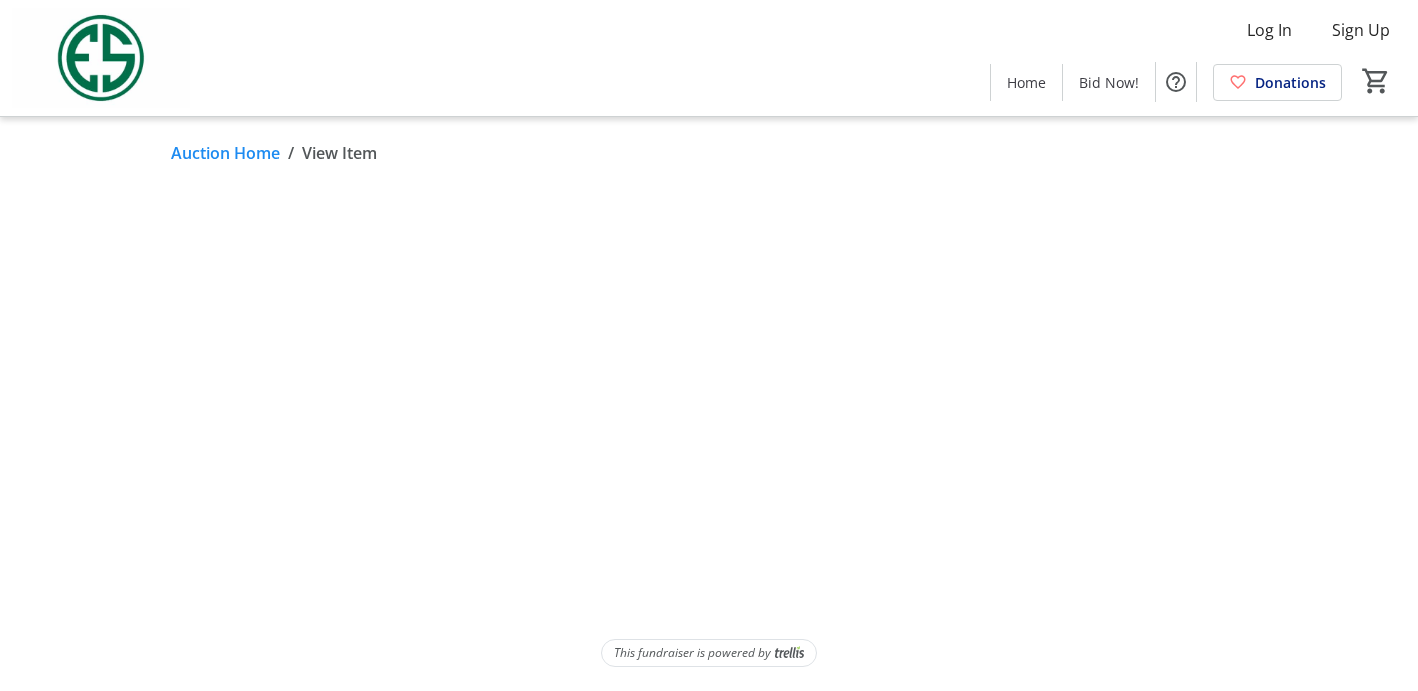 scroll, scrollTop: 0, scrollLeft: 0, axis: both 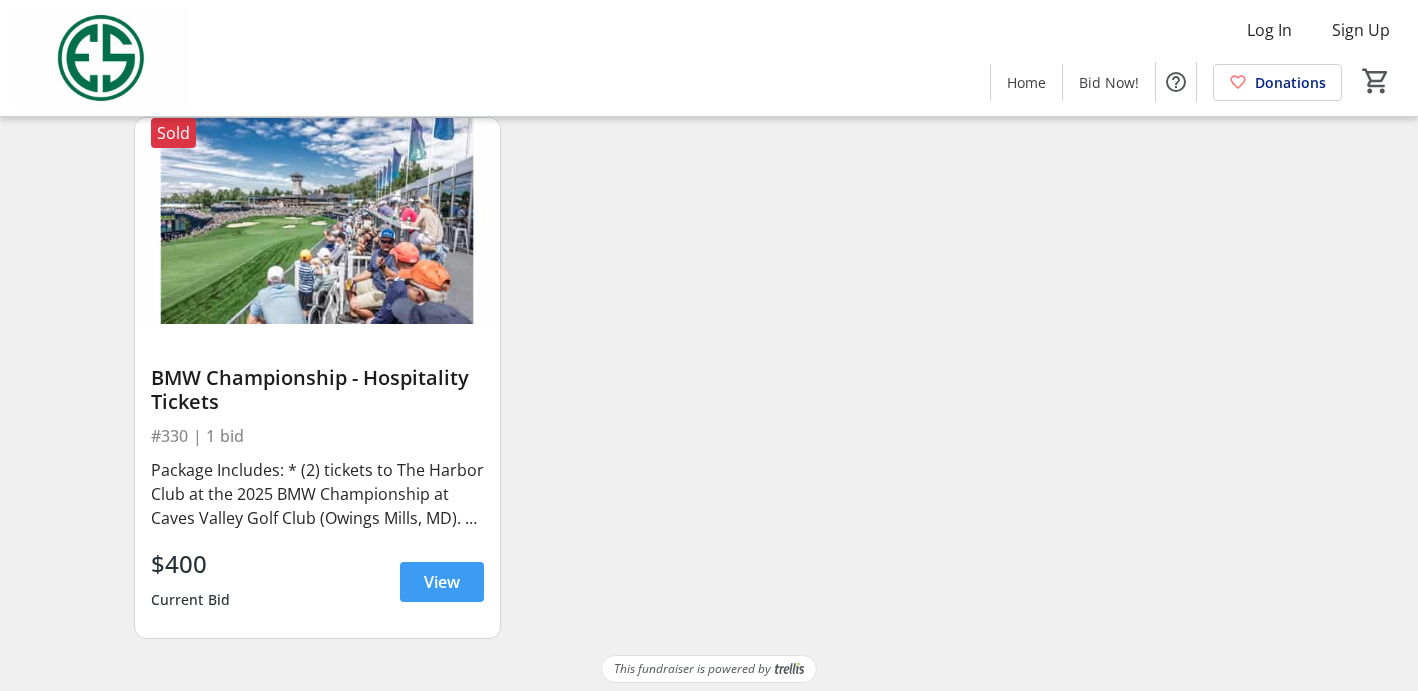 click on "View" at bounding box center (442, 582) 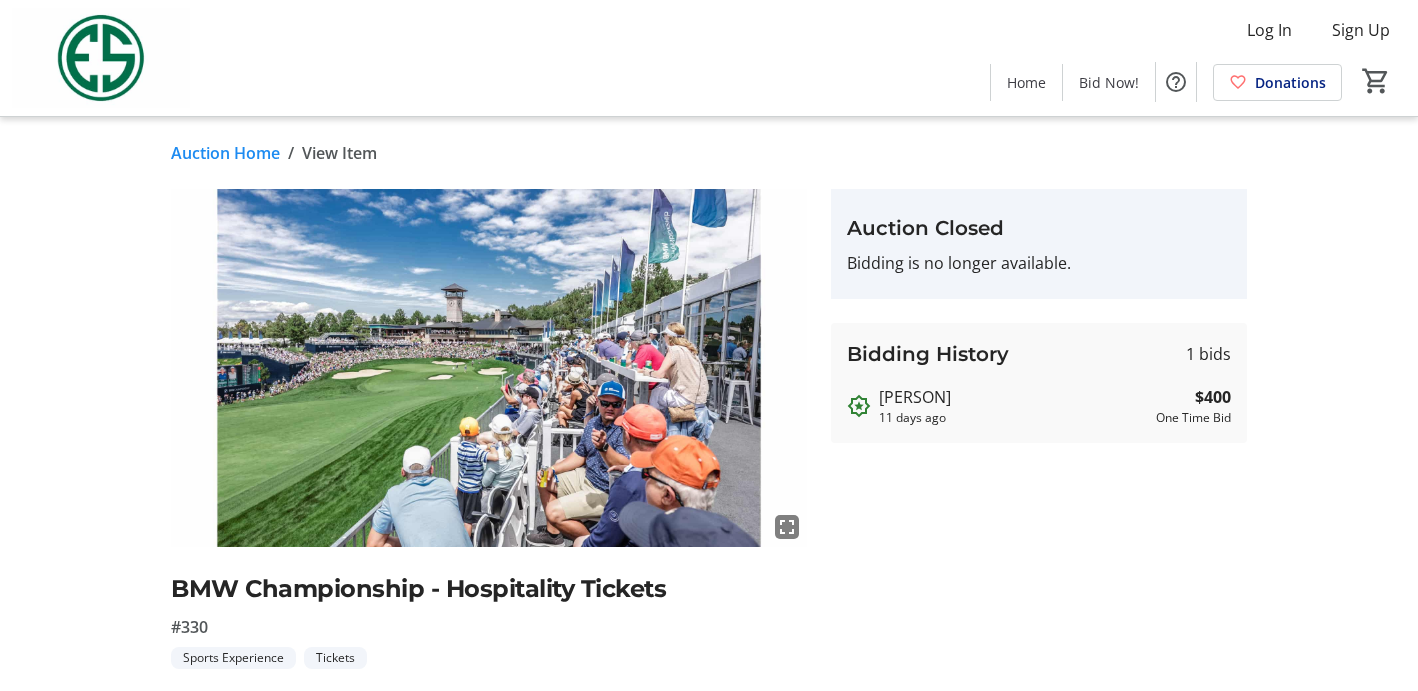 scroll, scrollTop: 0, scrollLeft: 0, axis: both 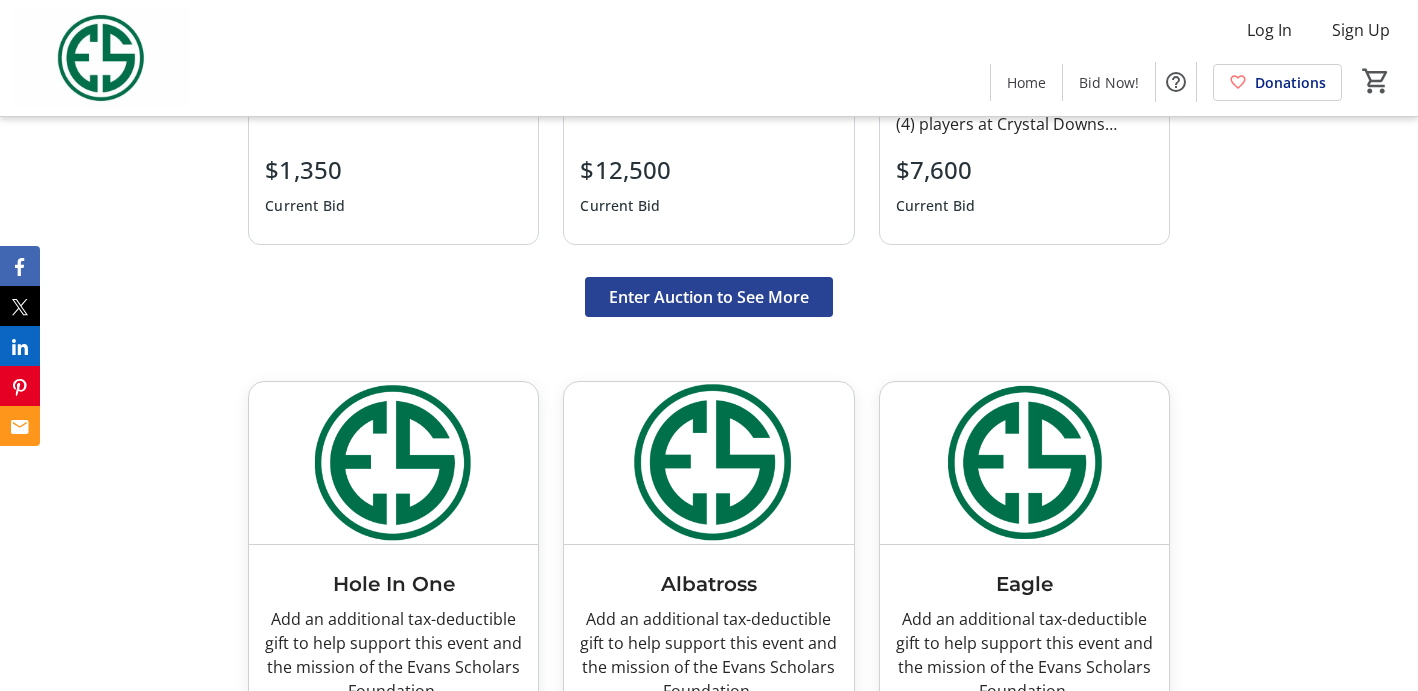 click on "Enter Auction to See More" at bounding box center (709, 297) 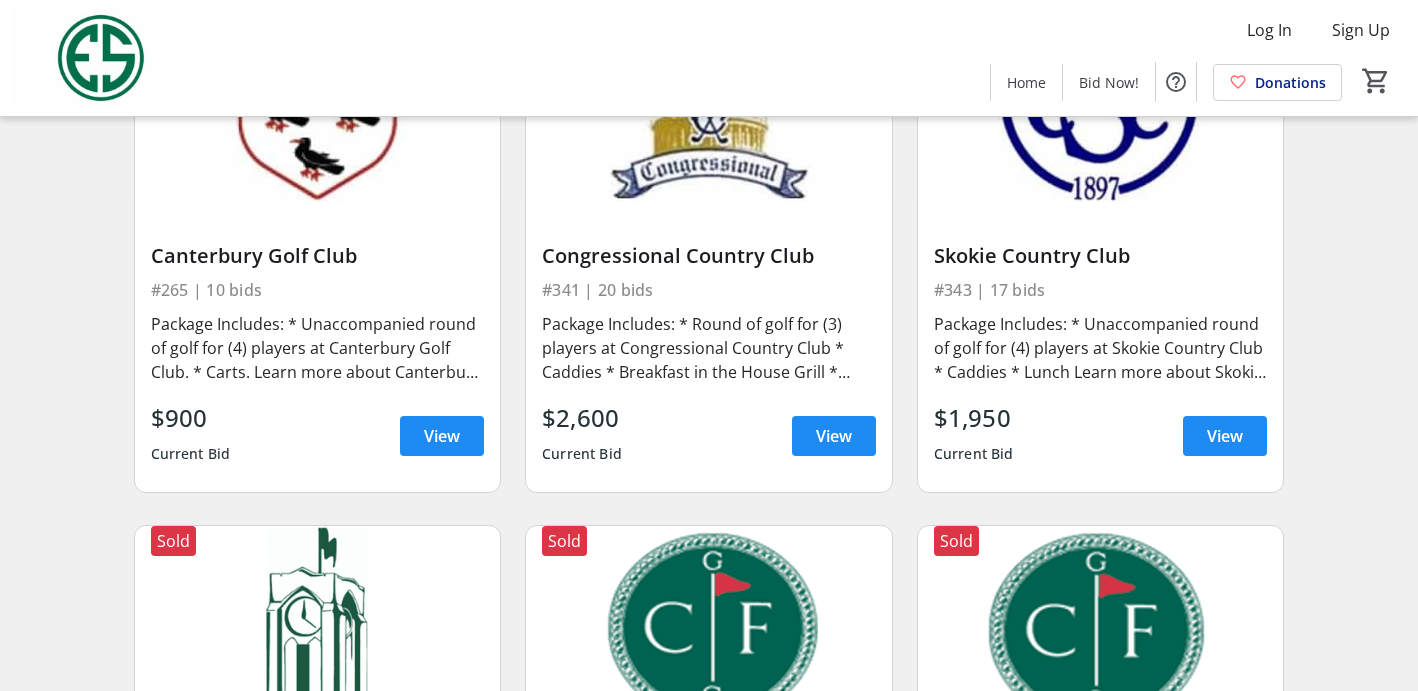 scroll, scrollTop: 8294, scrollLeft: 0, axis: vertical 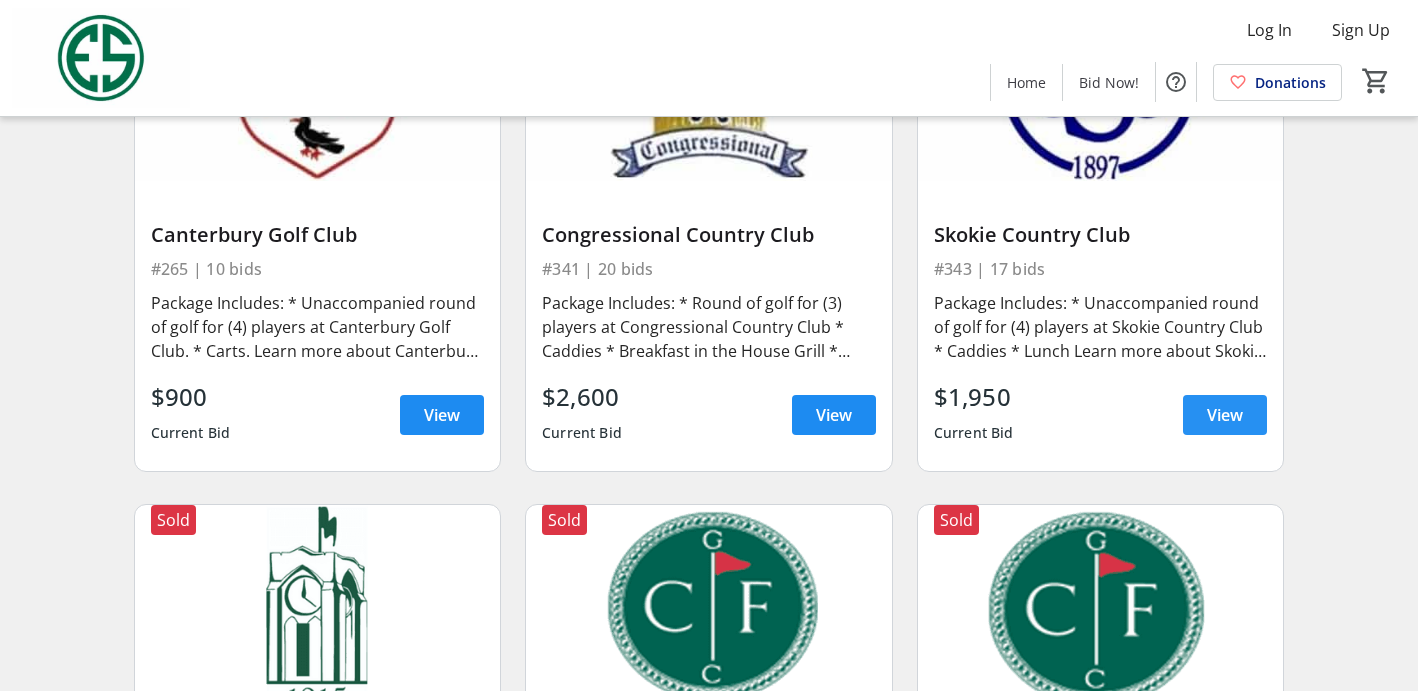 click on "View" at bounding box center (1225, 415) 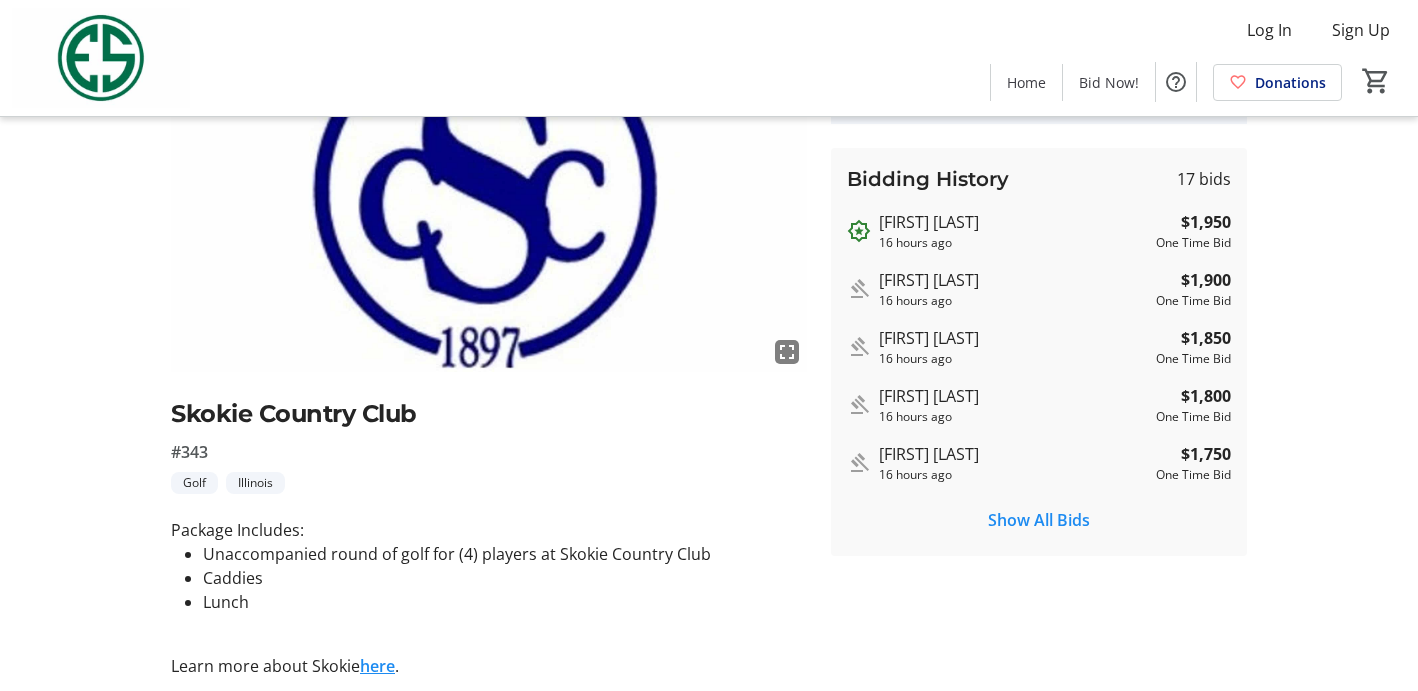 scroll, scrollTop: 173, scrollLeft: 0, axis: vertical 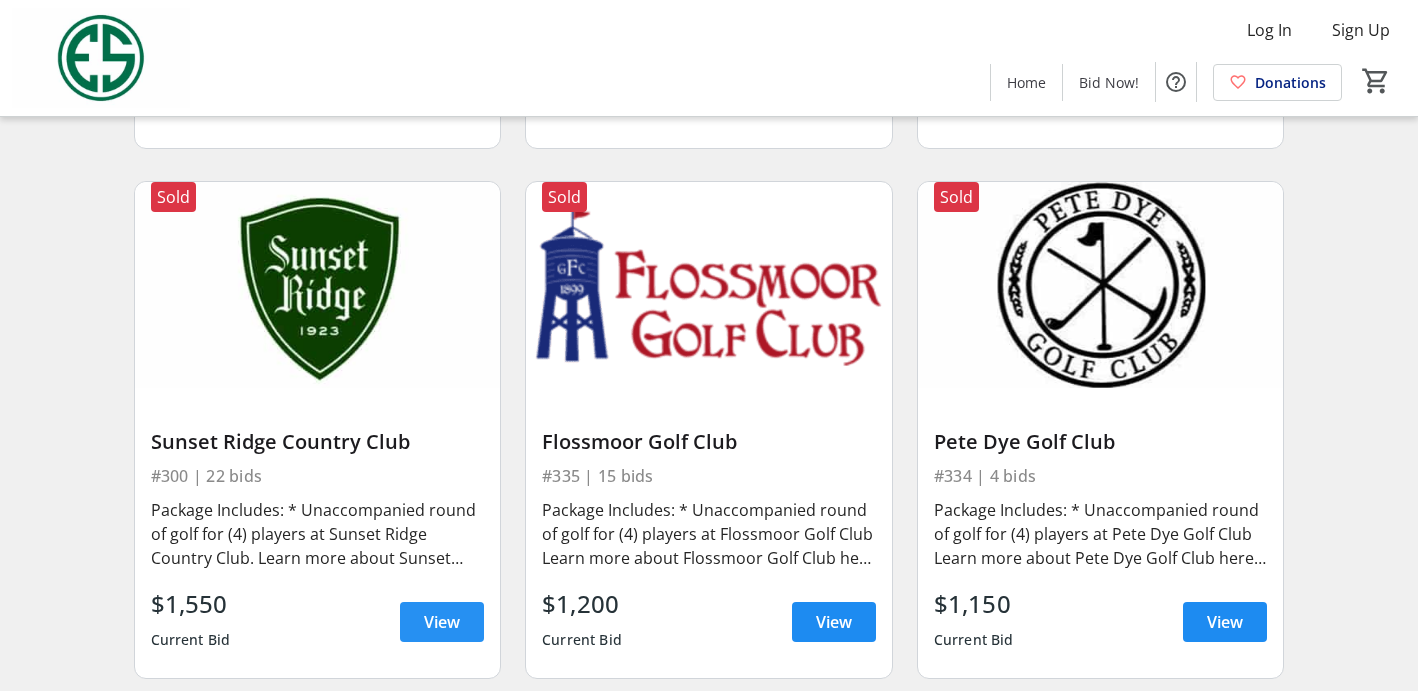 click on "View" at bounding box center [442, 622] 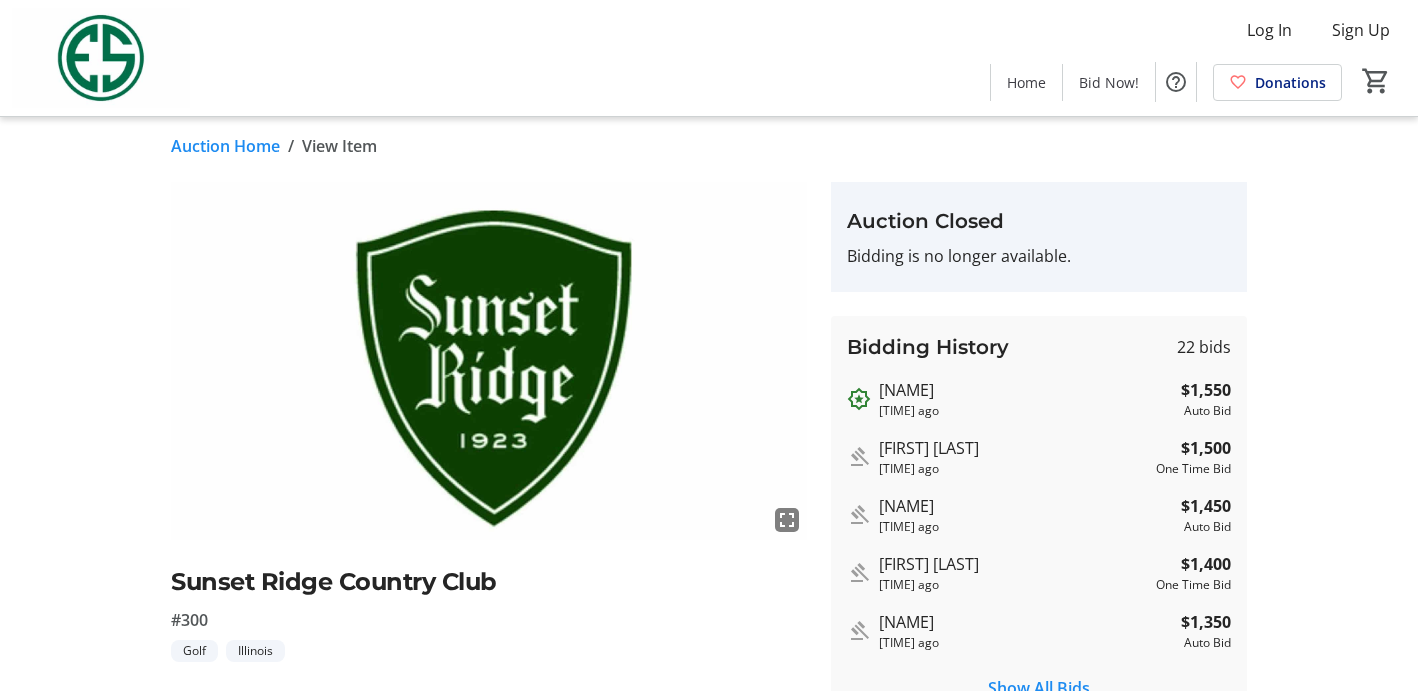 scroll, scrollTop: 5, scrollLeft: 0, axis: vertical 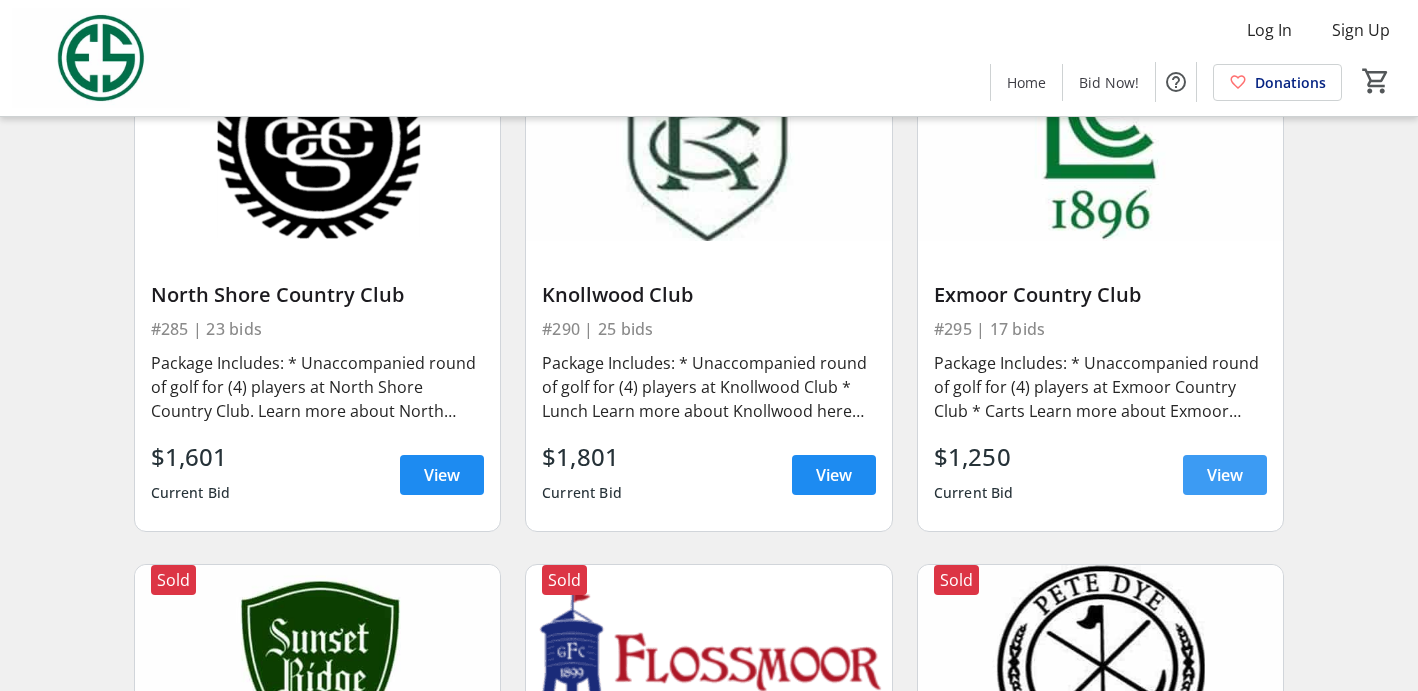 click on "View" at bounding box center [1225, 475] 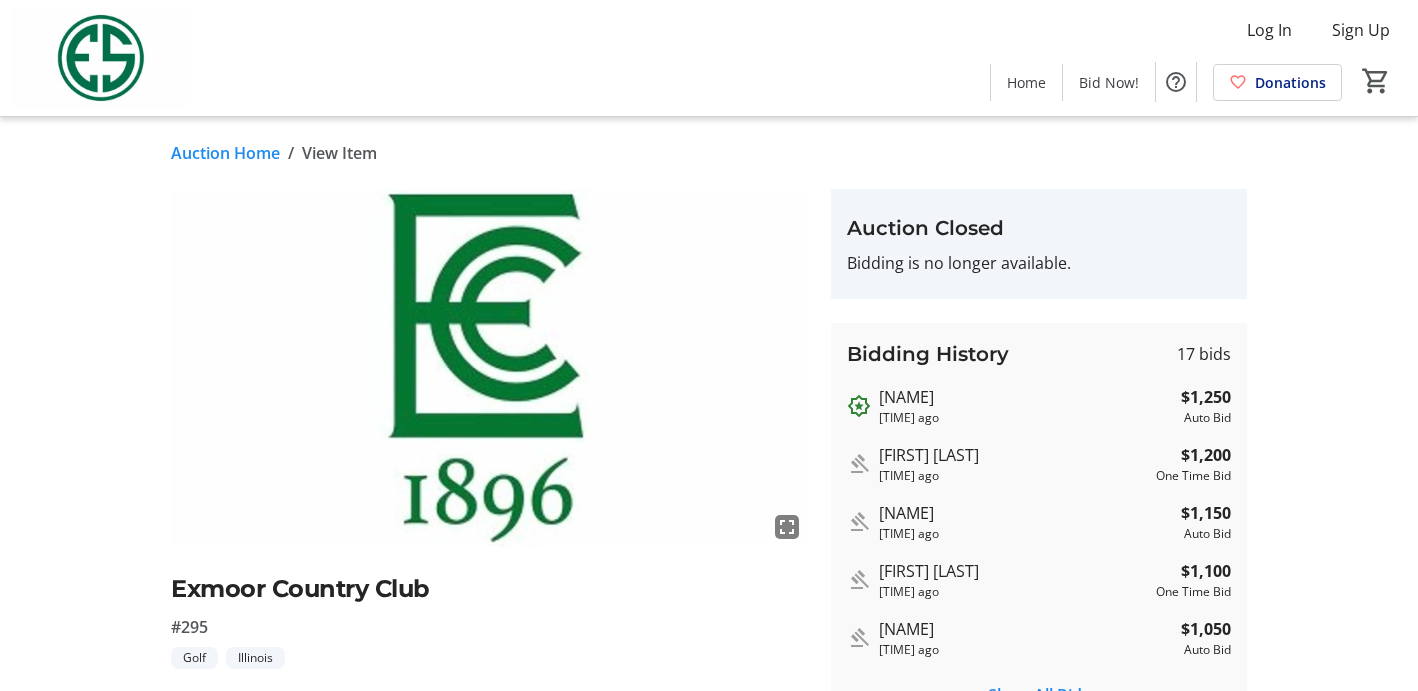 scroll, scrollTop: 1, scrollLeft: 0, axis: vertical 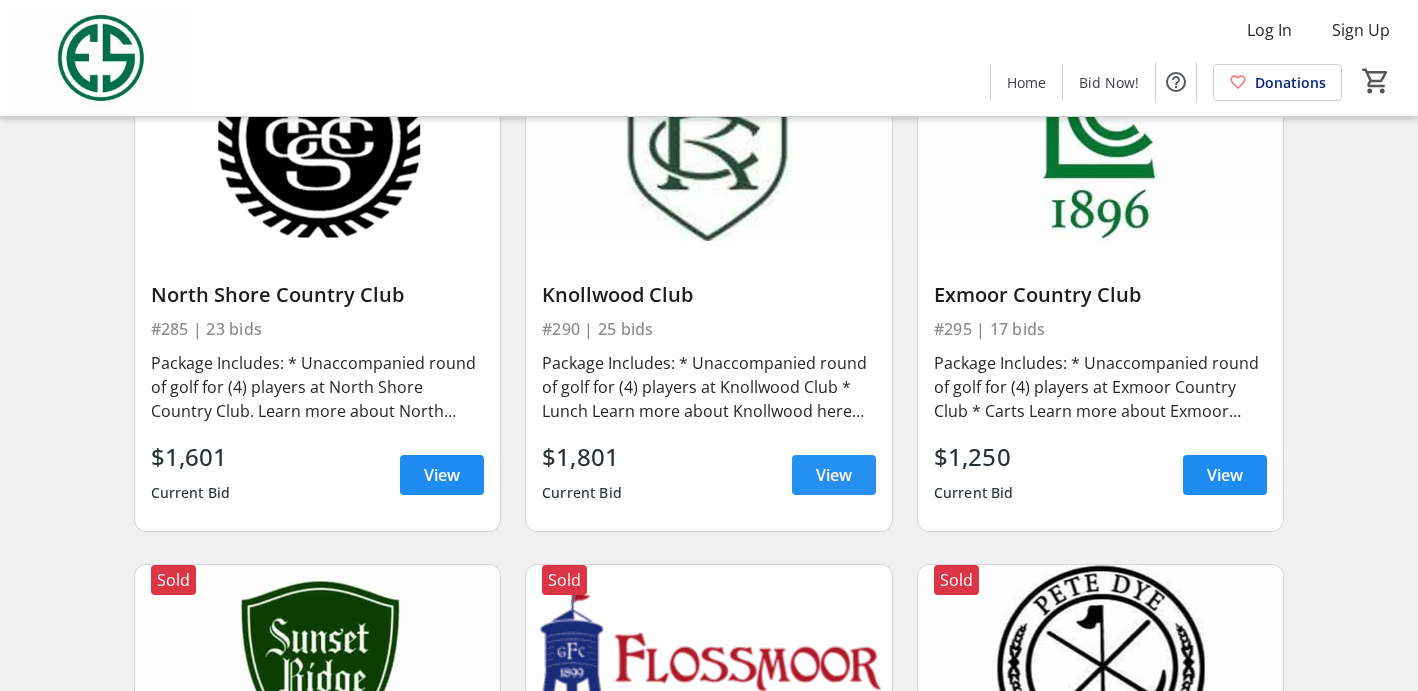 click on "View" at bounding box center (834, 475) 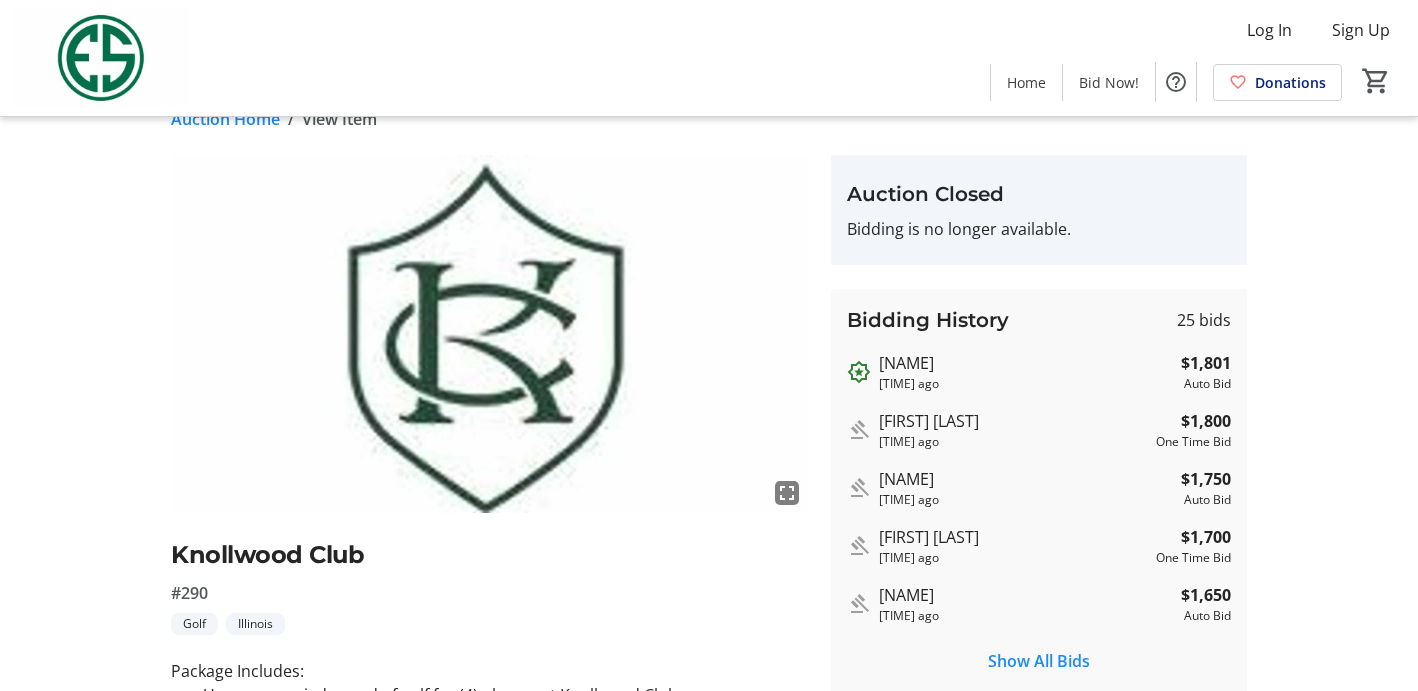 scroll, scrollTop: 38, scrollLeft: 0, axis: vertical 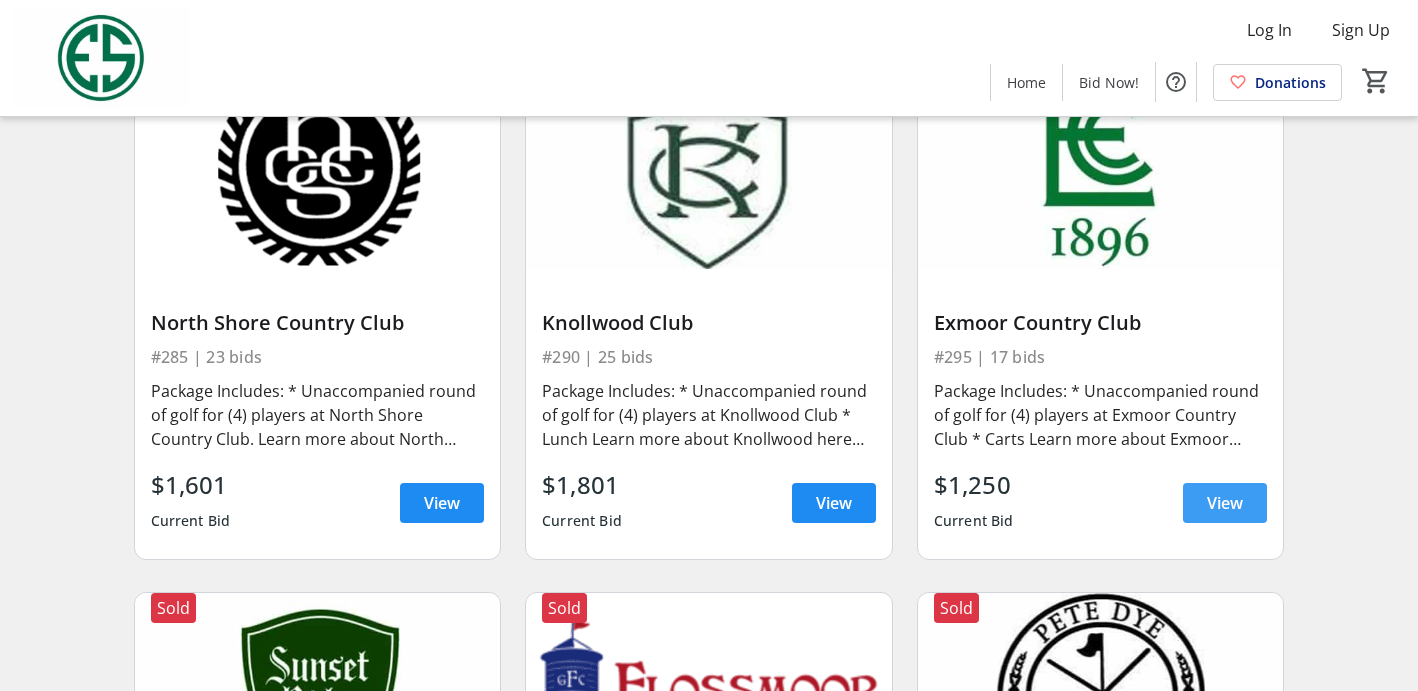 click on "View" at bounding box center (1225, 503) 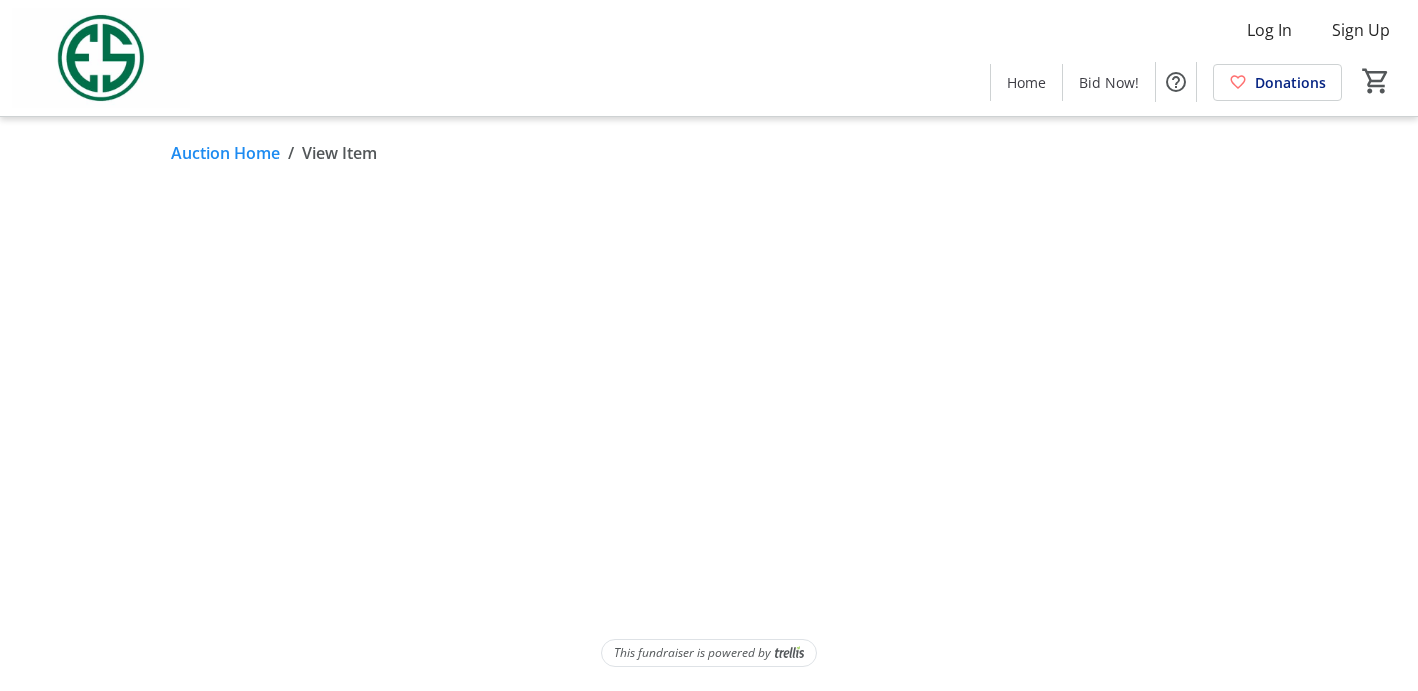 scroll, scrollTop: 0, scrollLeft: 0, axis: both 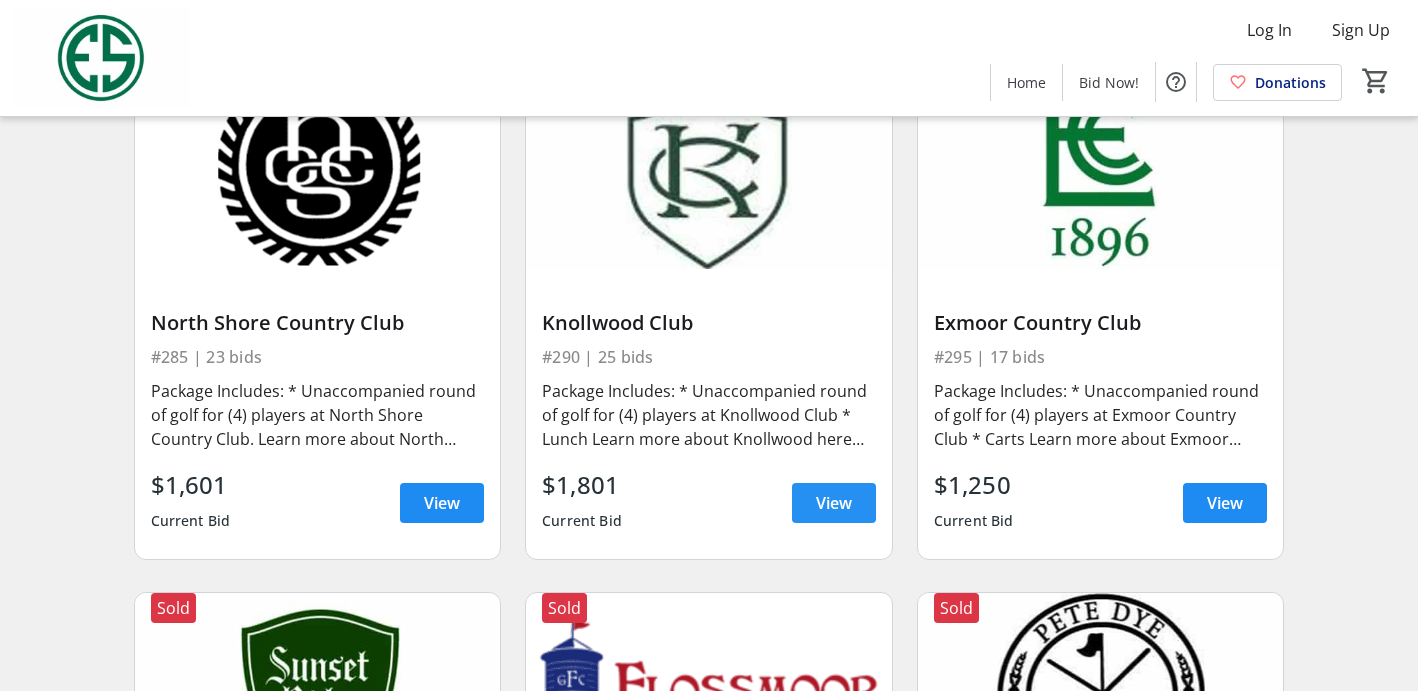 click on "View" at bounding box center (834, 503) 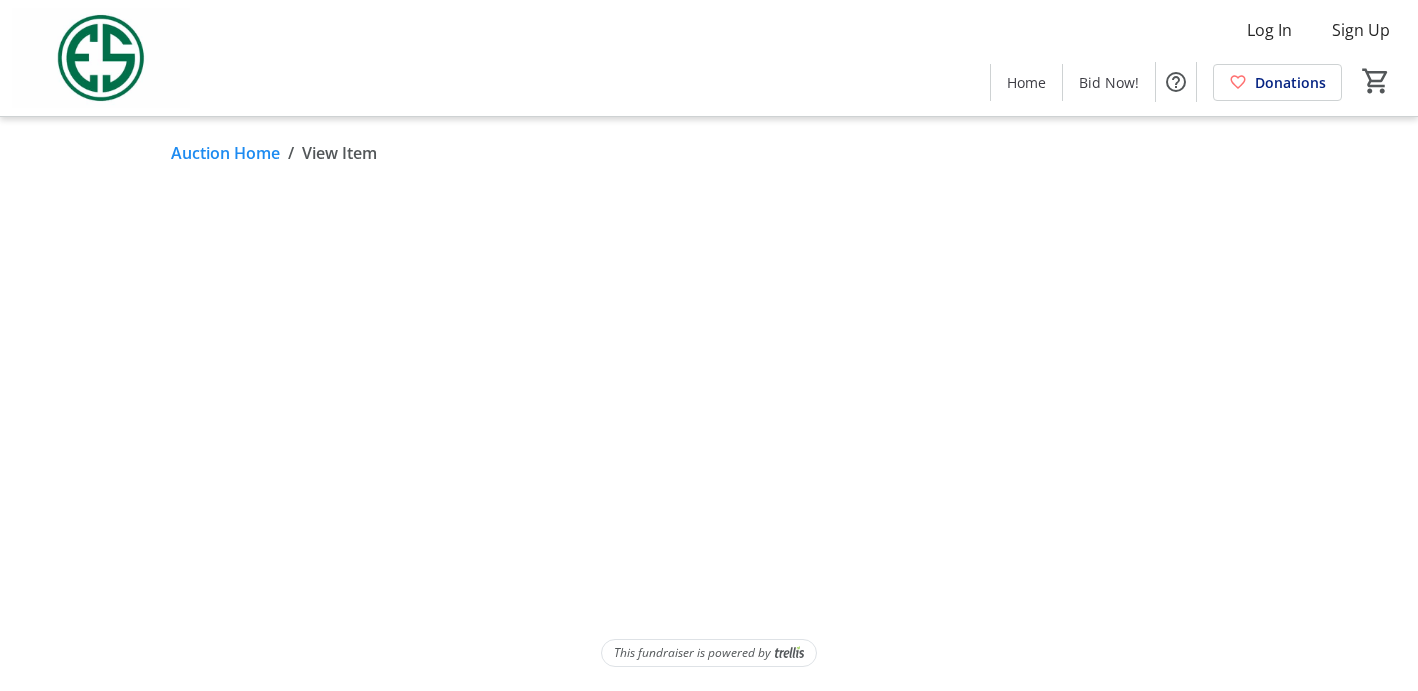 scroll, scrollTop: 0, scrollLeft: 0, axis: both 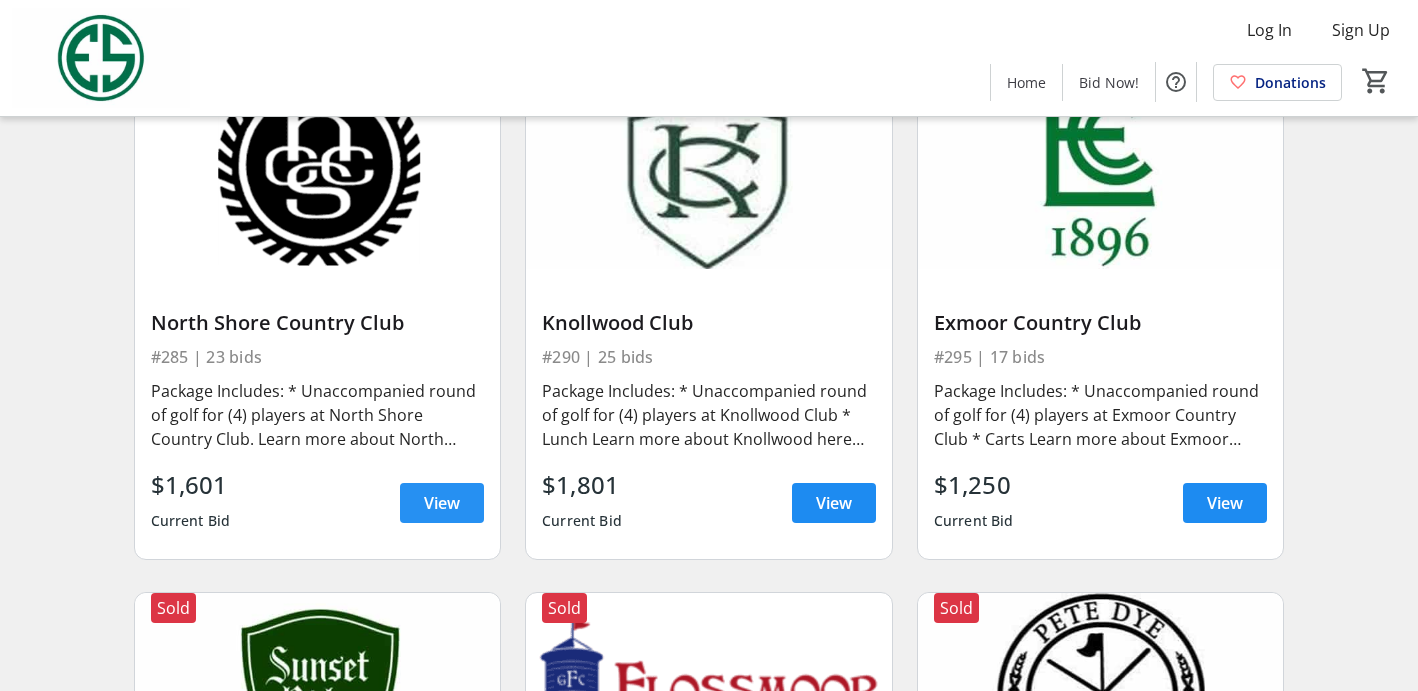 click on "View" at bounding box center (442, 503) 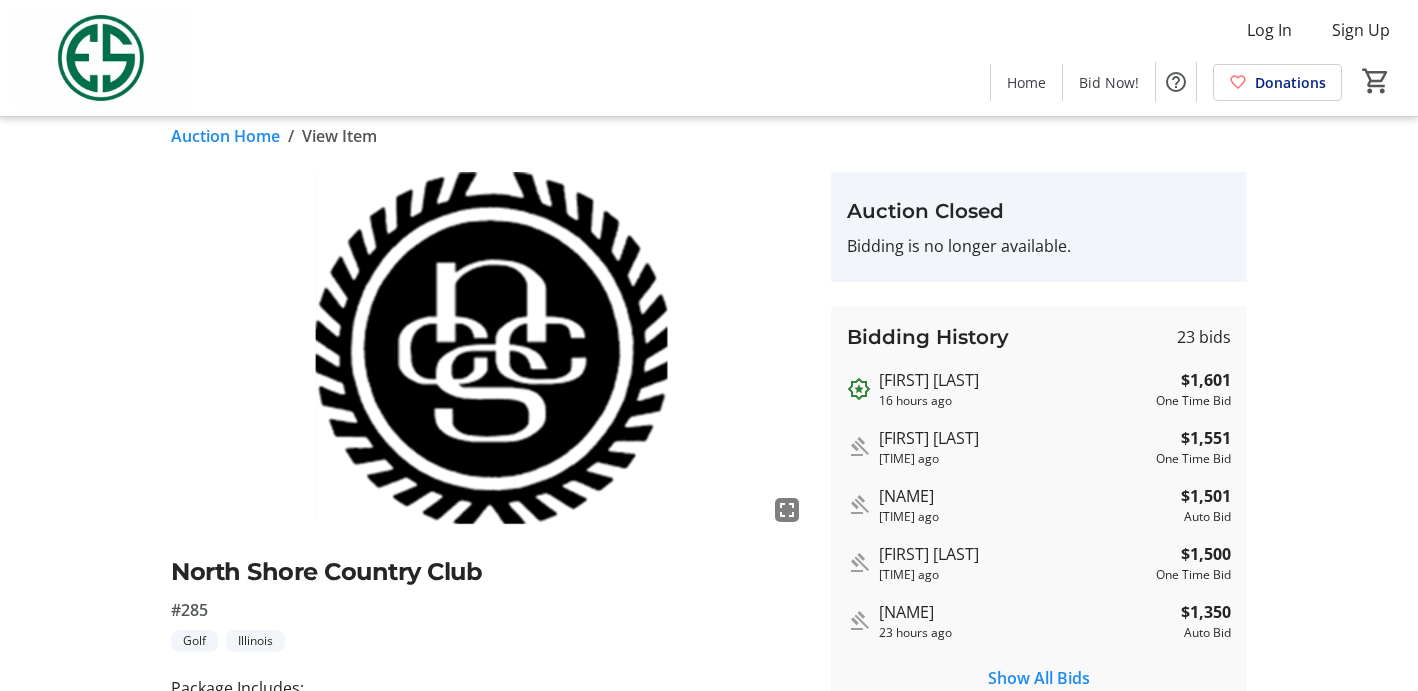 scroll, scrollTop: 14, scrollLeft: 0, axis: vertical 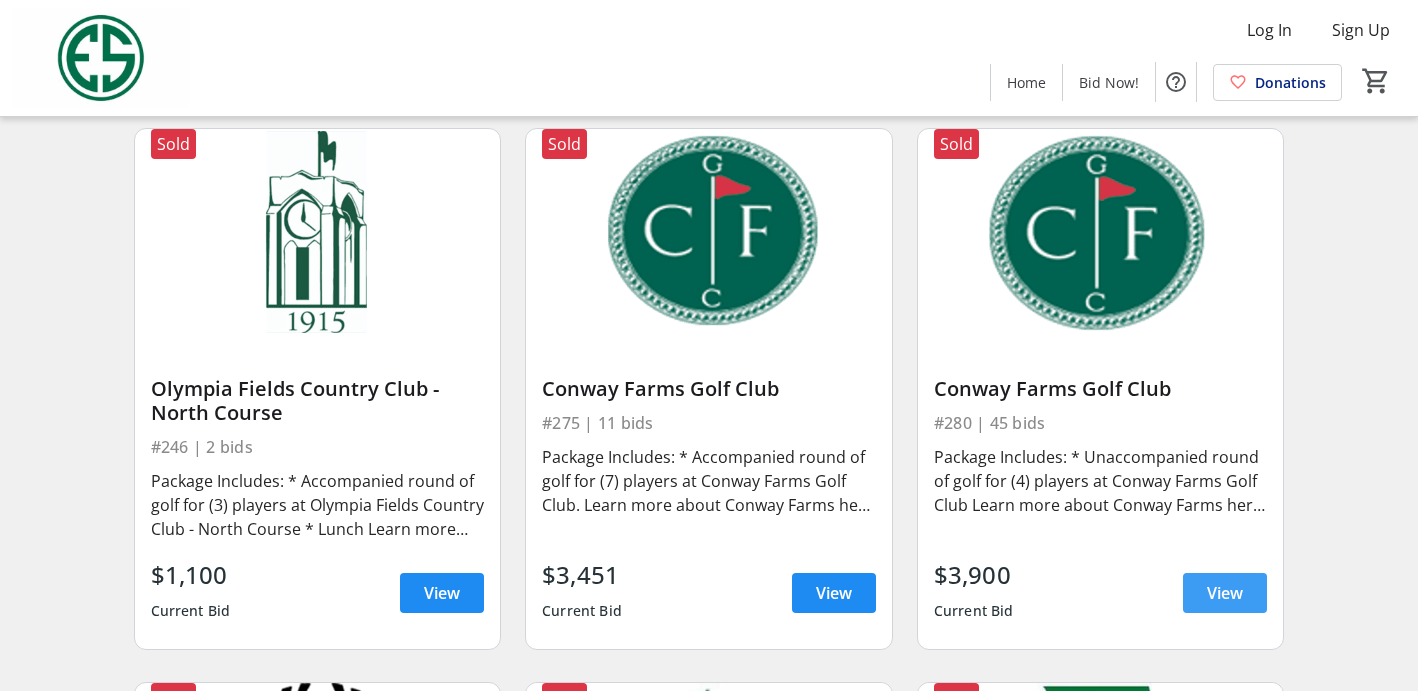 click on "View" at bounding box center [1225, 593] 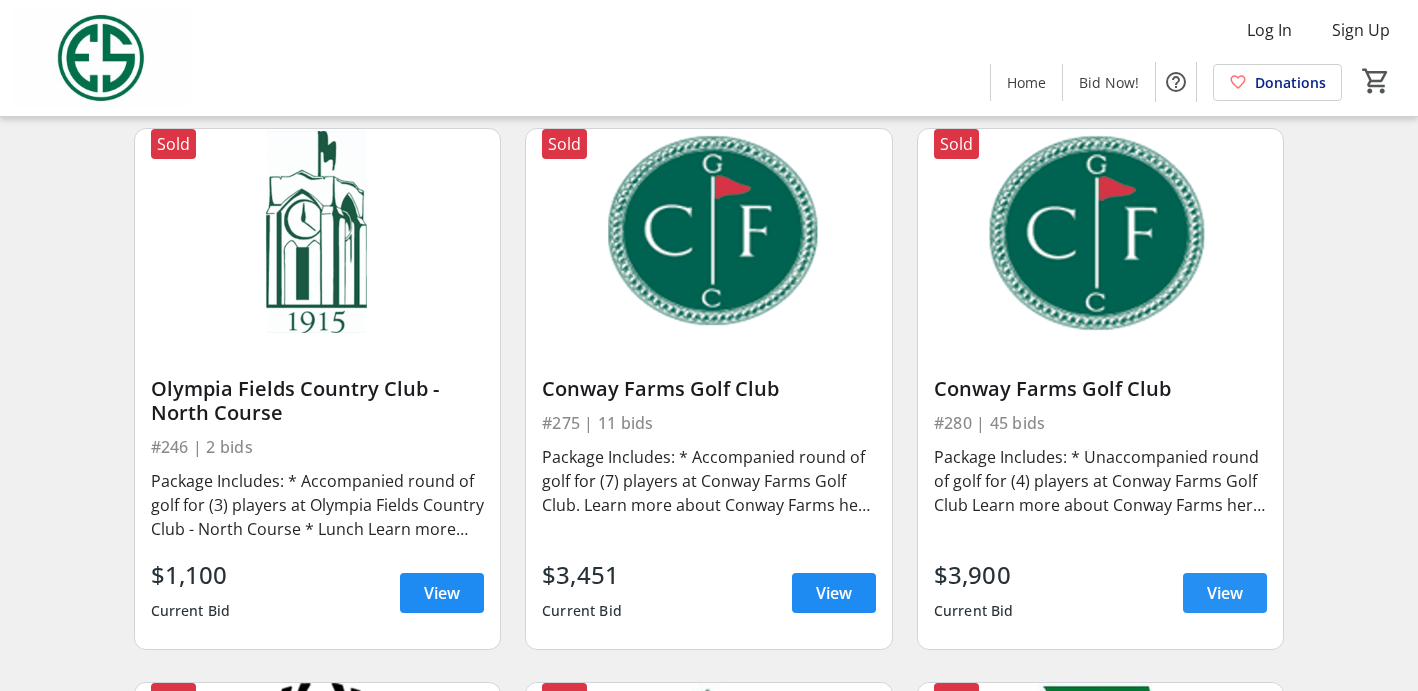 scroll, scrollTop: 0, scrollLeft: 0, axis: both 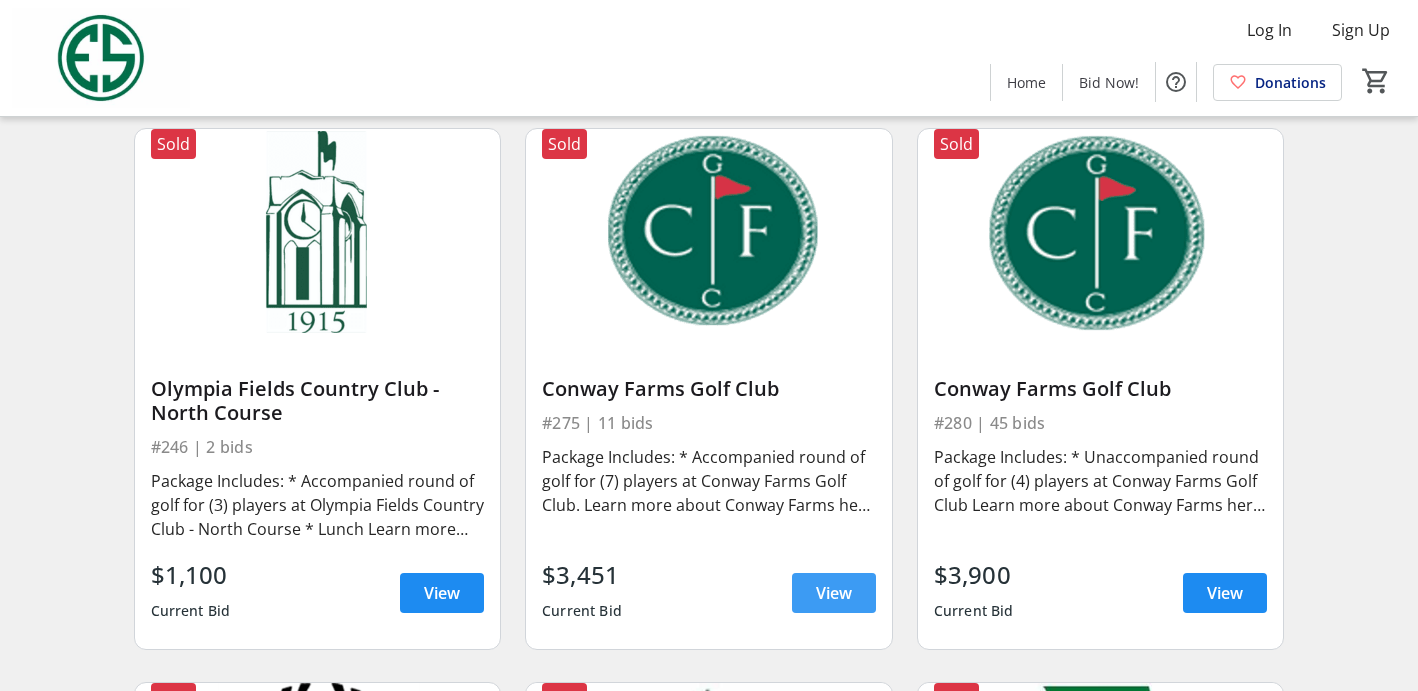click on "View" at bounding box center (834, 593) 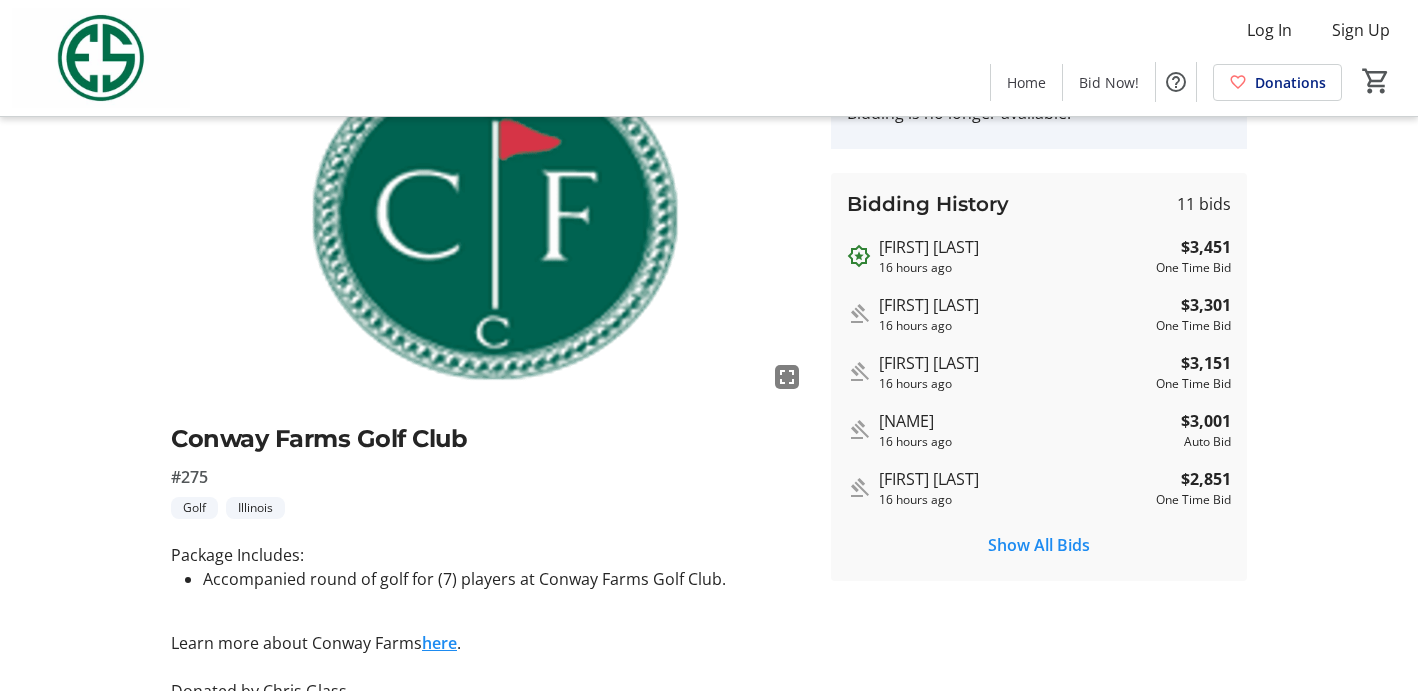 scroll, scrollTop: 180, scrollLeft: 0, axis: vertical 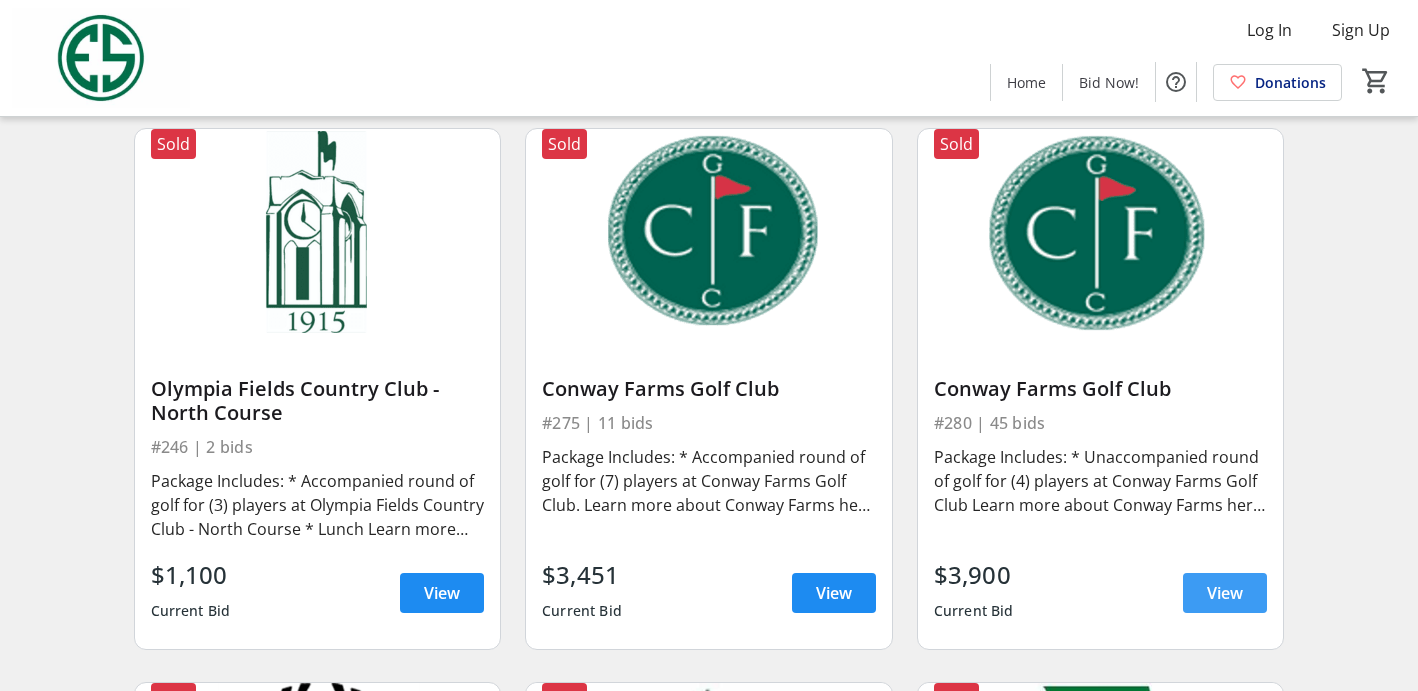 click at bounding box center [1225, 593] 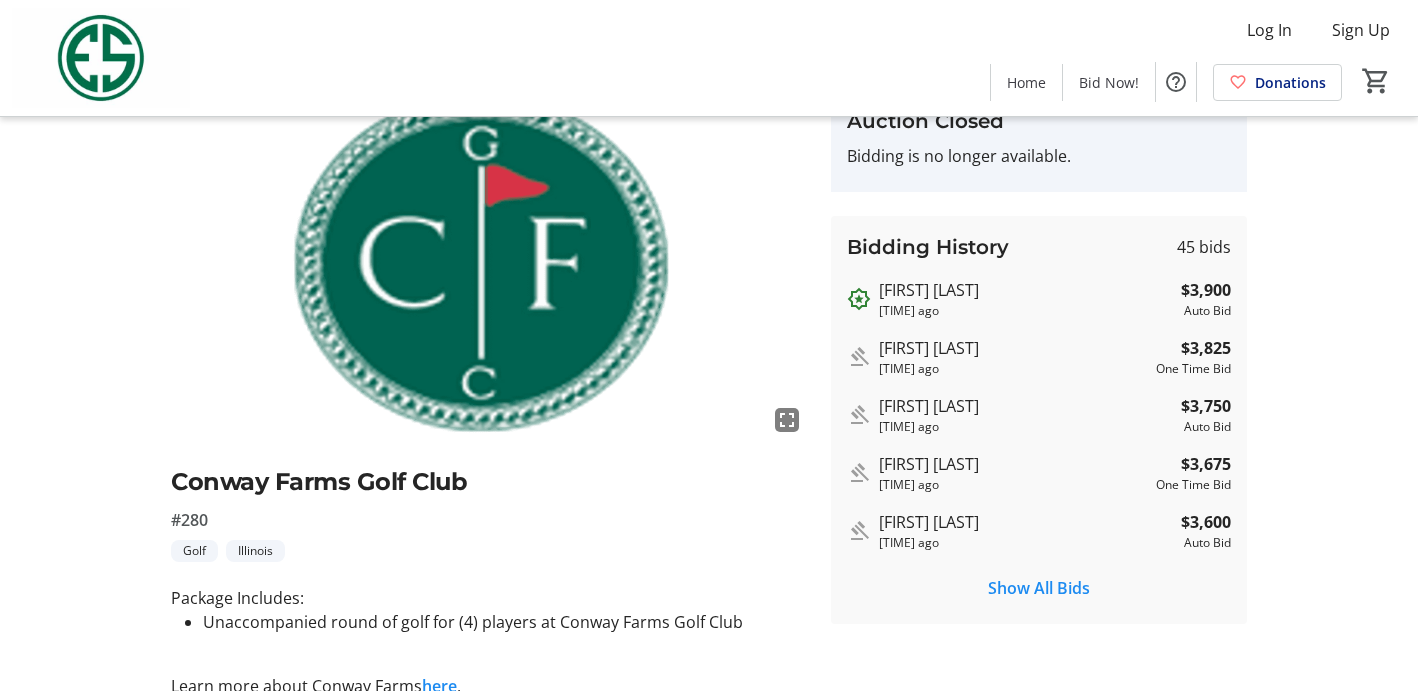 scroll, scrollTop: 264, scrollLeft: 0, axis: vertical 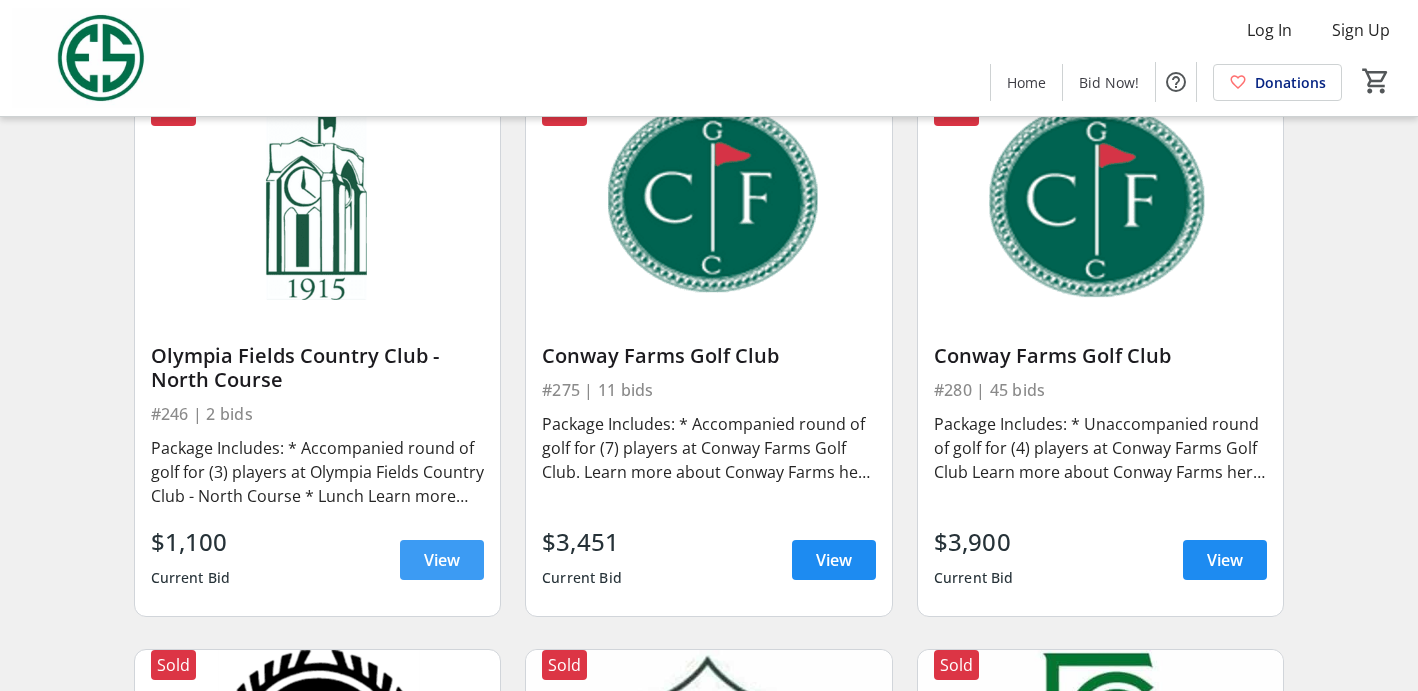click on "View" at bounding box center [442, 560] 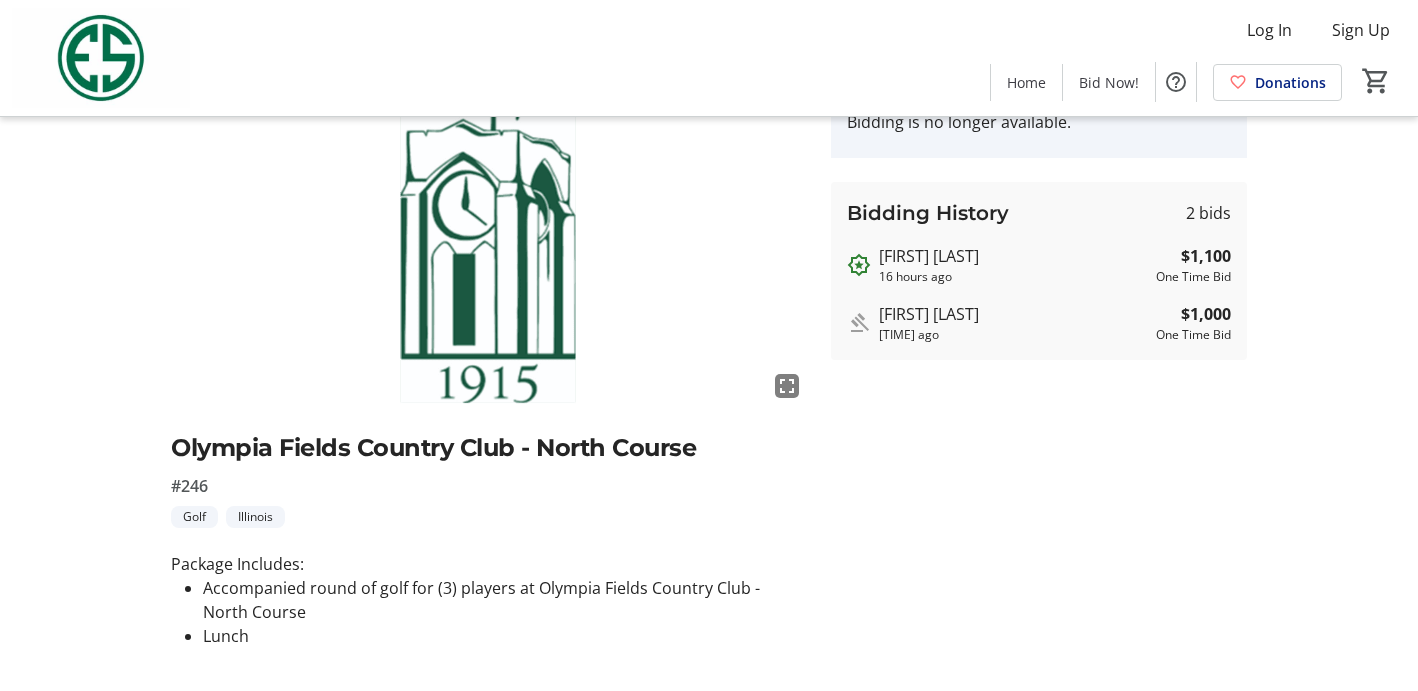 scroll, scrollTop: 143, scrollLeft: 0, axis: vertical 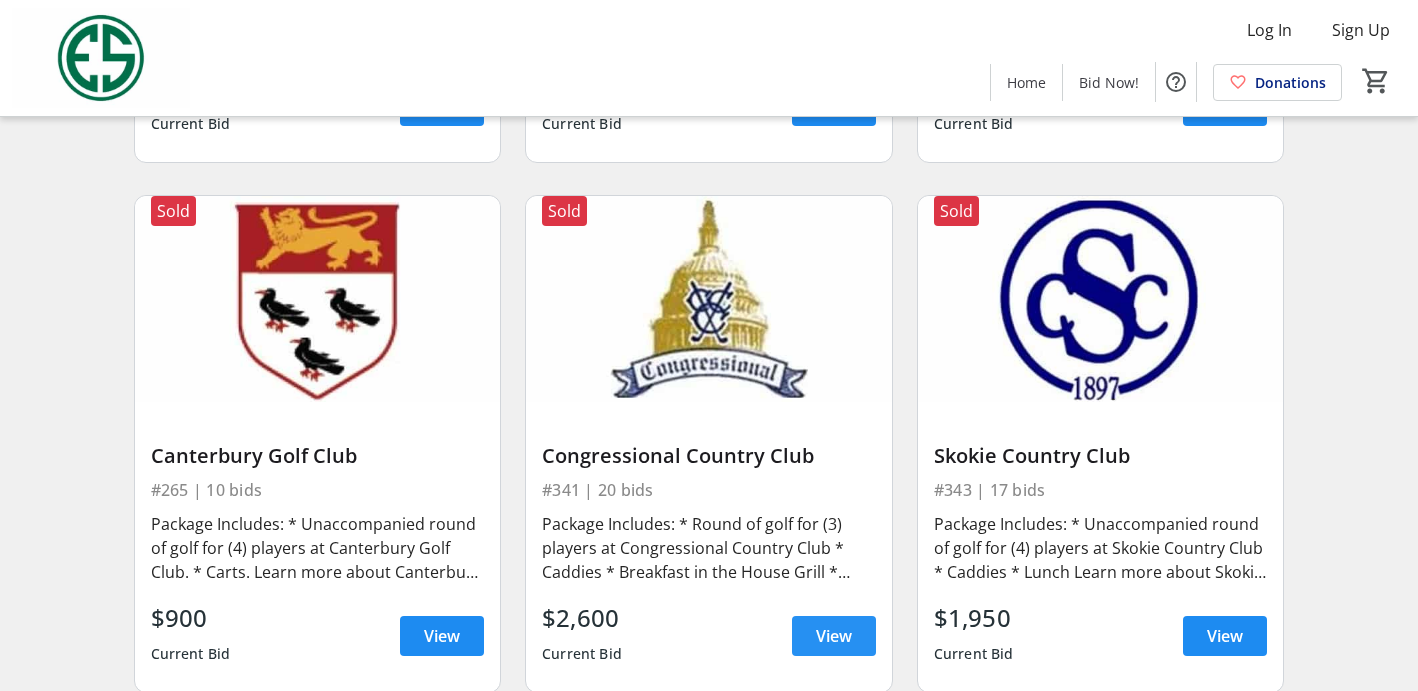 click on "View" at bounding box center (834, 636) 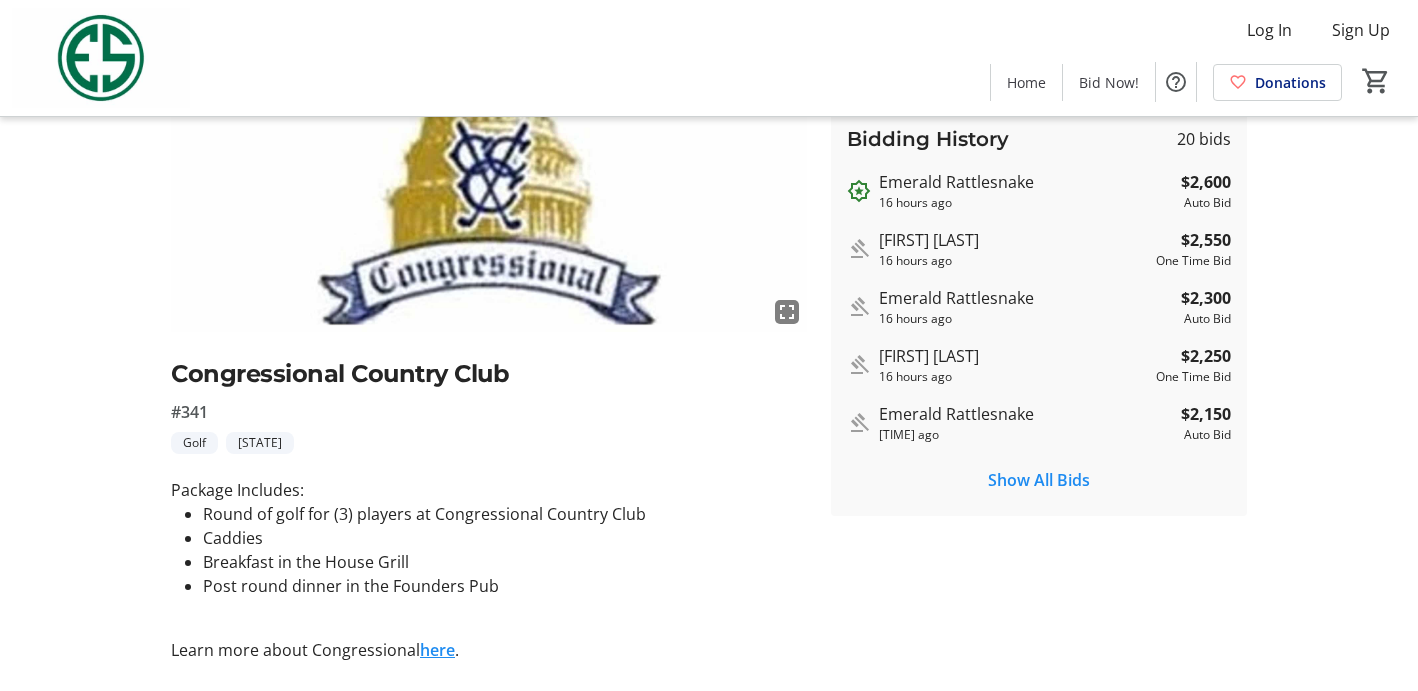 scroll, scrollTop: 218, scrollLeft: 0, axis: vertical 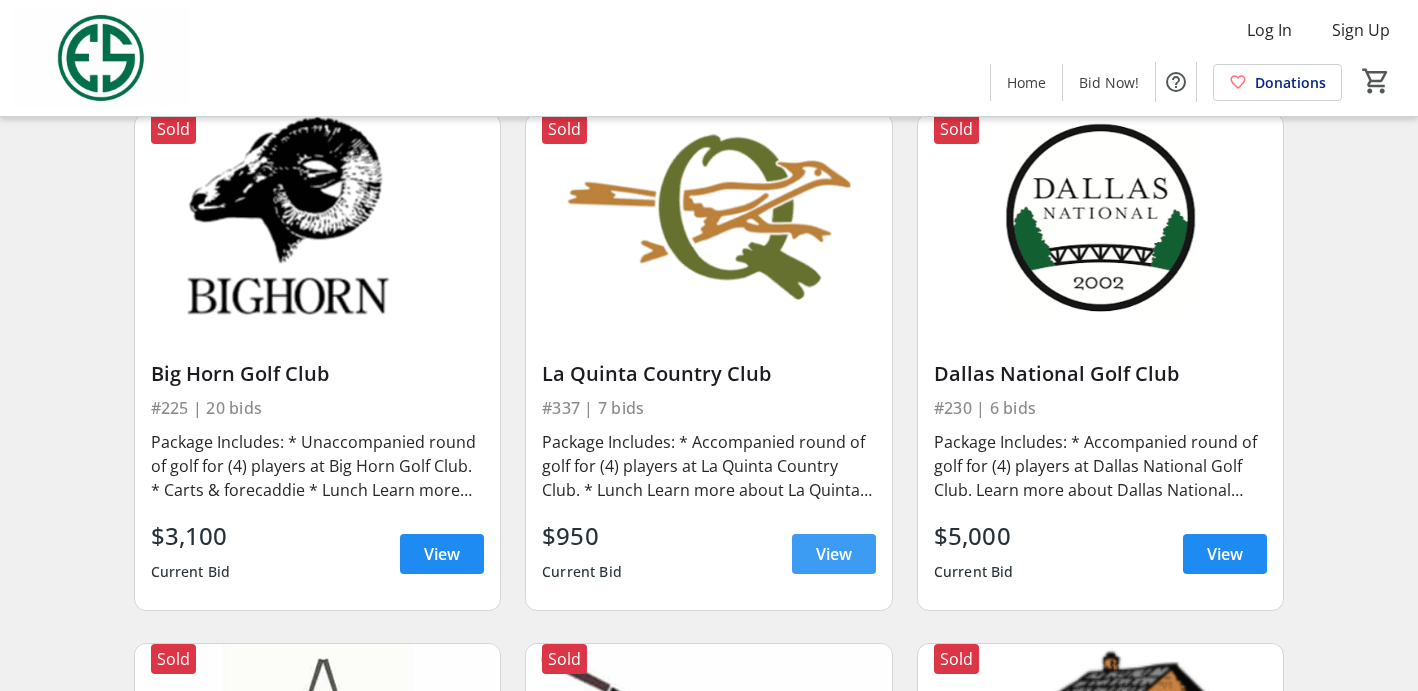 click on "View" at bounding box center [834, 554] 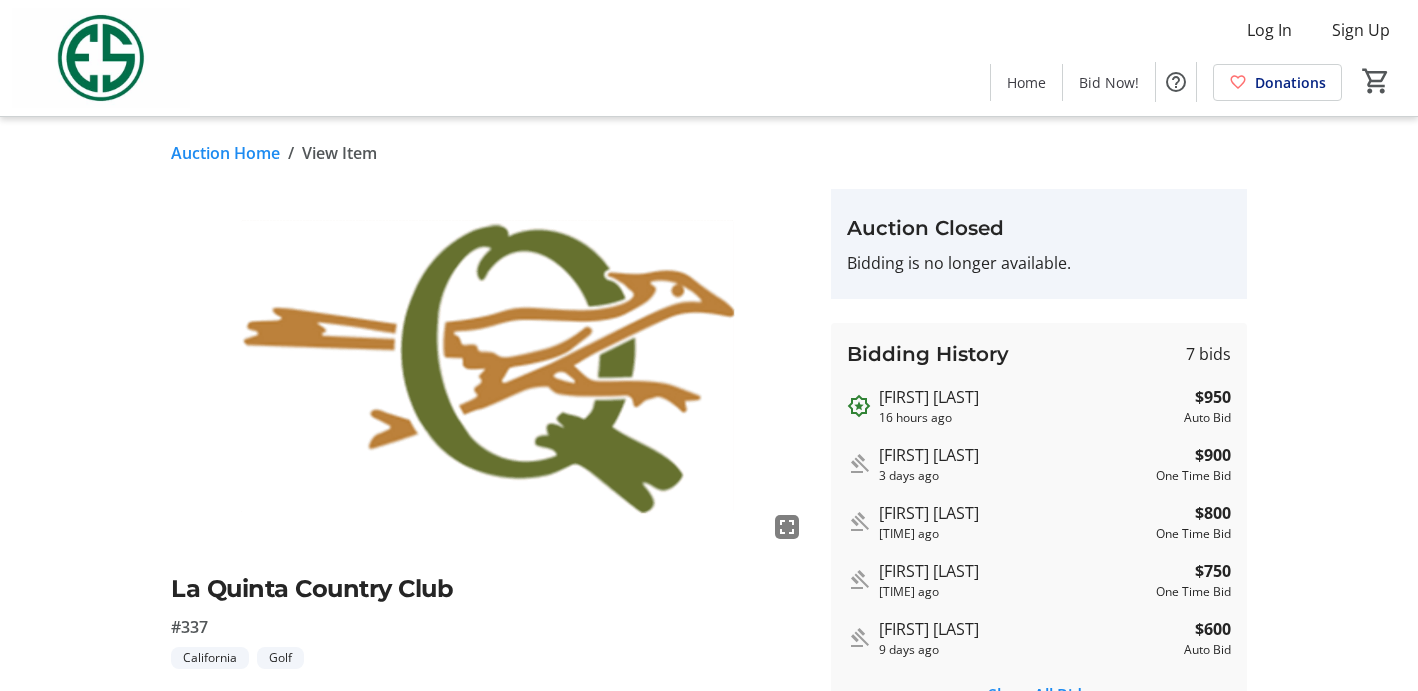 scroll, scrollTop: 1, scrollLeft: 0, axis: vertical 